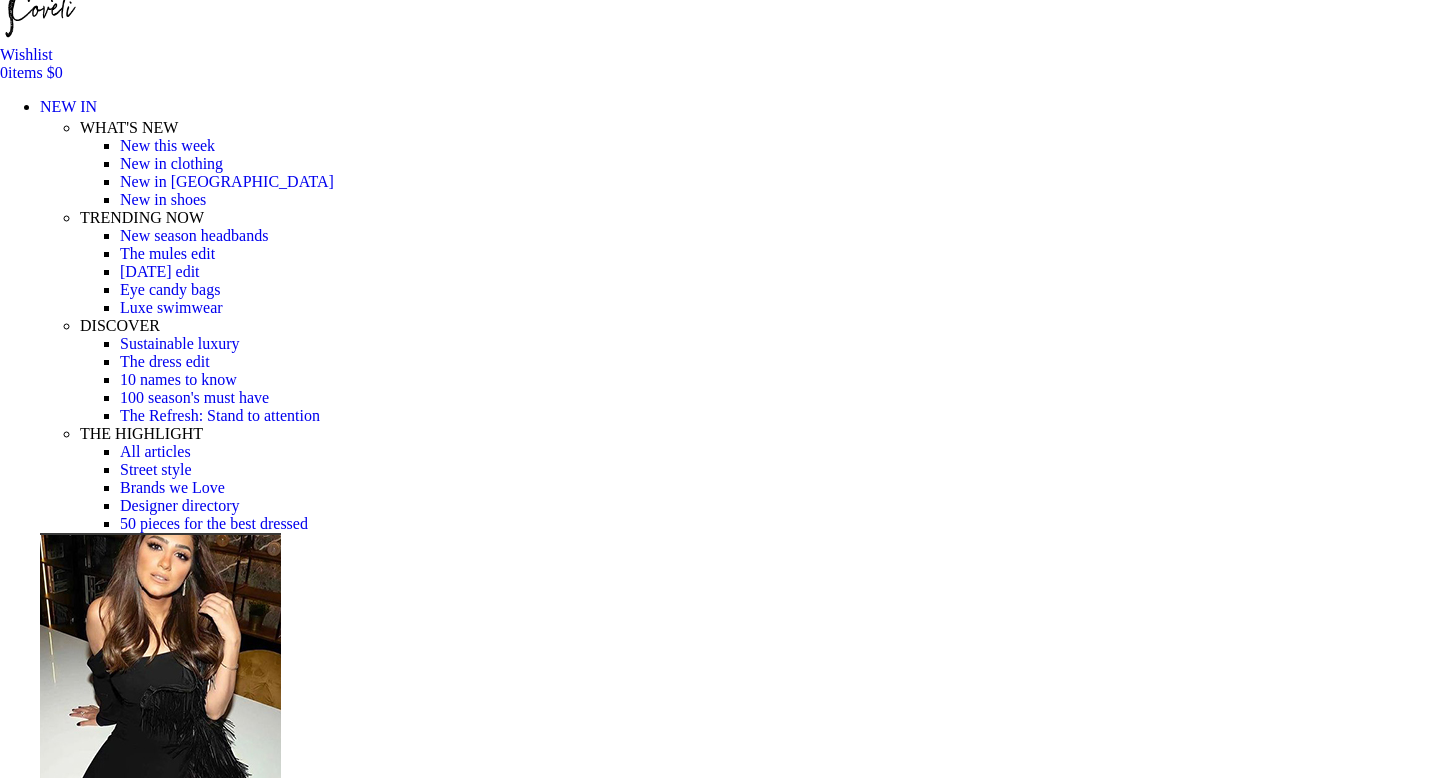scroll, scrollTop: 259, scrollLeft: 0, axis: vertical 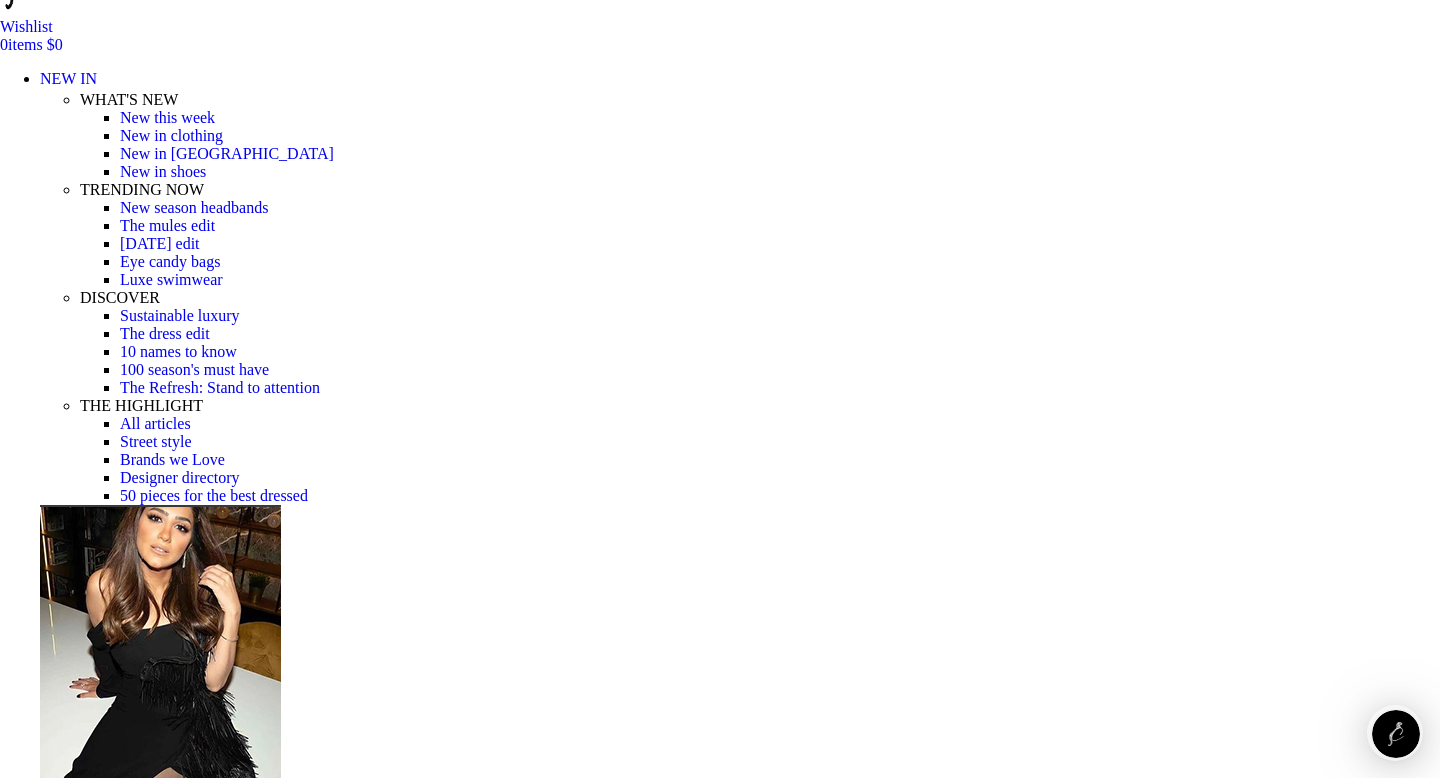 click at bounding box center [310, 18097] 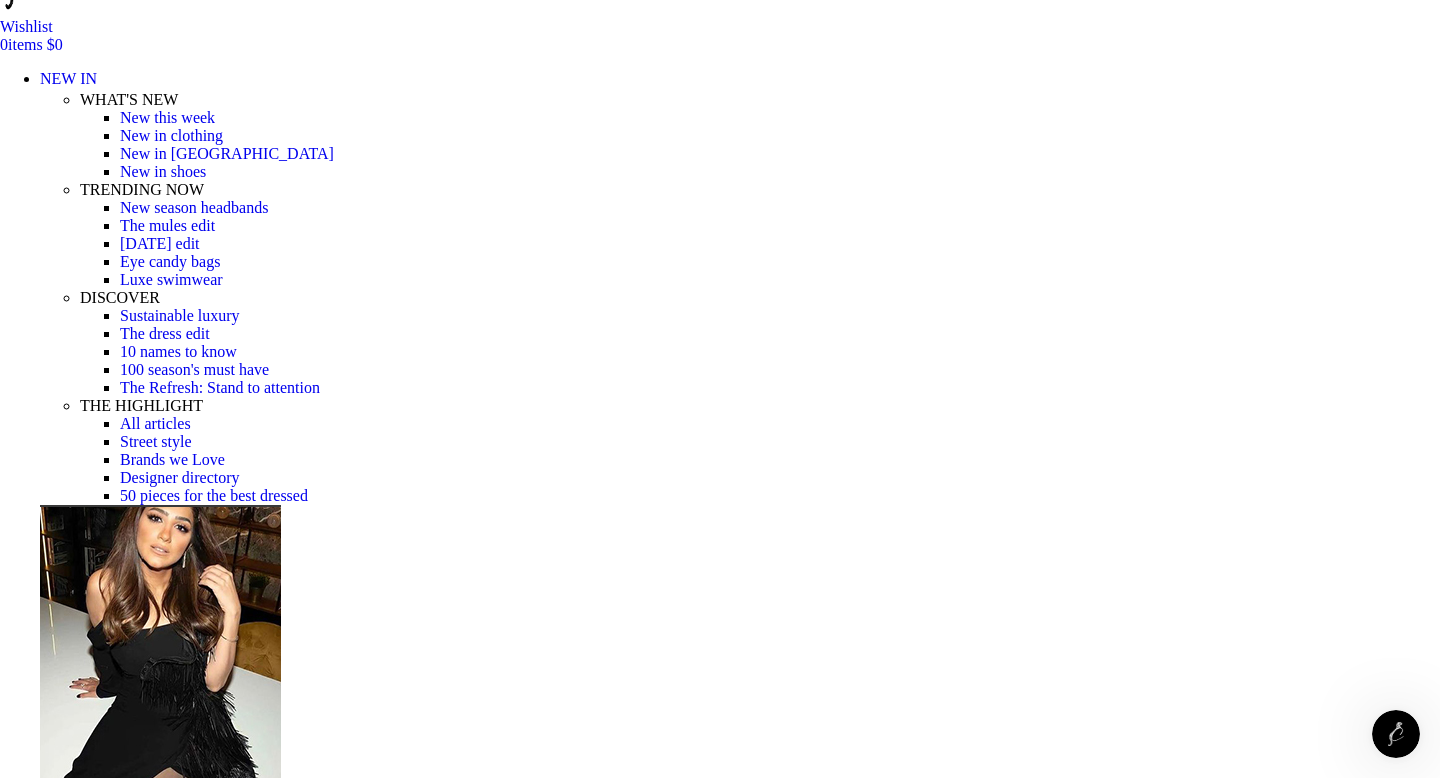 click at bounding box center (310, 18555) 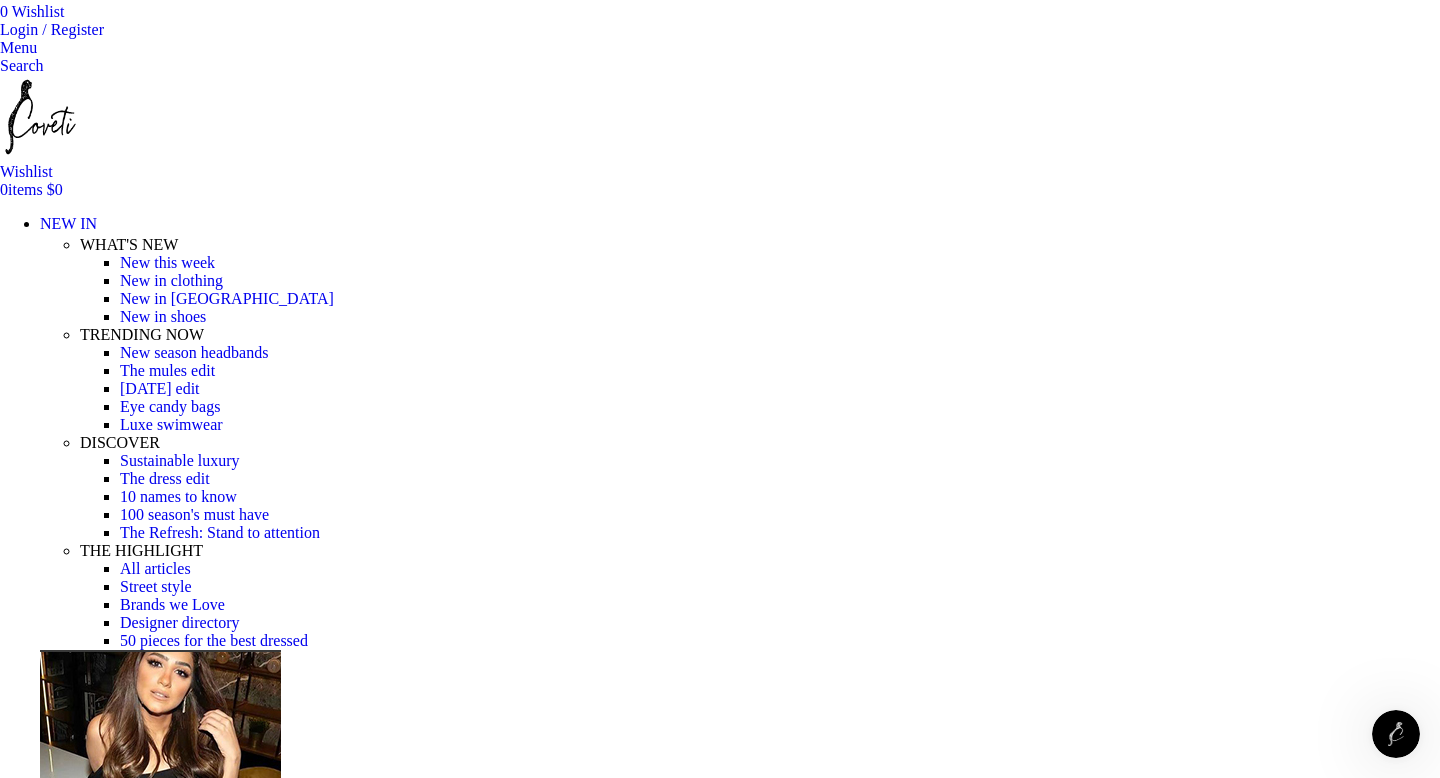 scroll, scrollTop: 107, scrollLeft: 0, axis: vertical 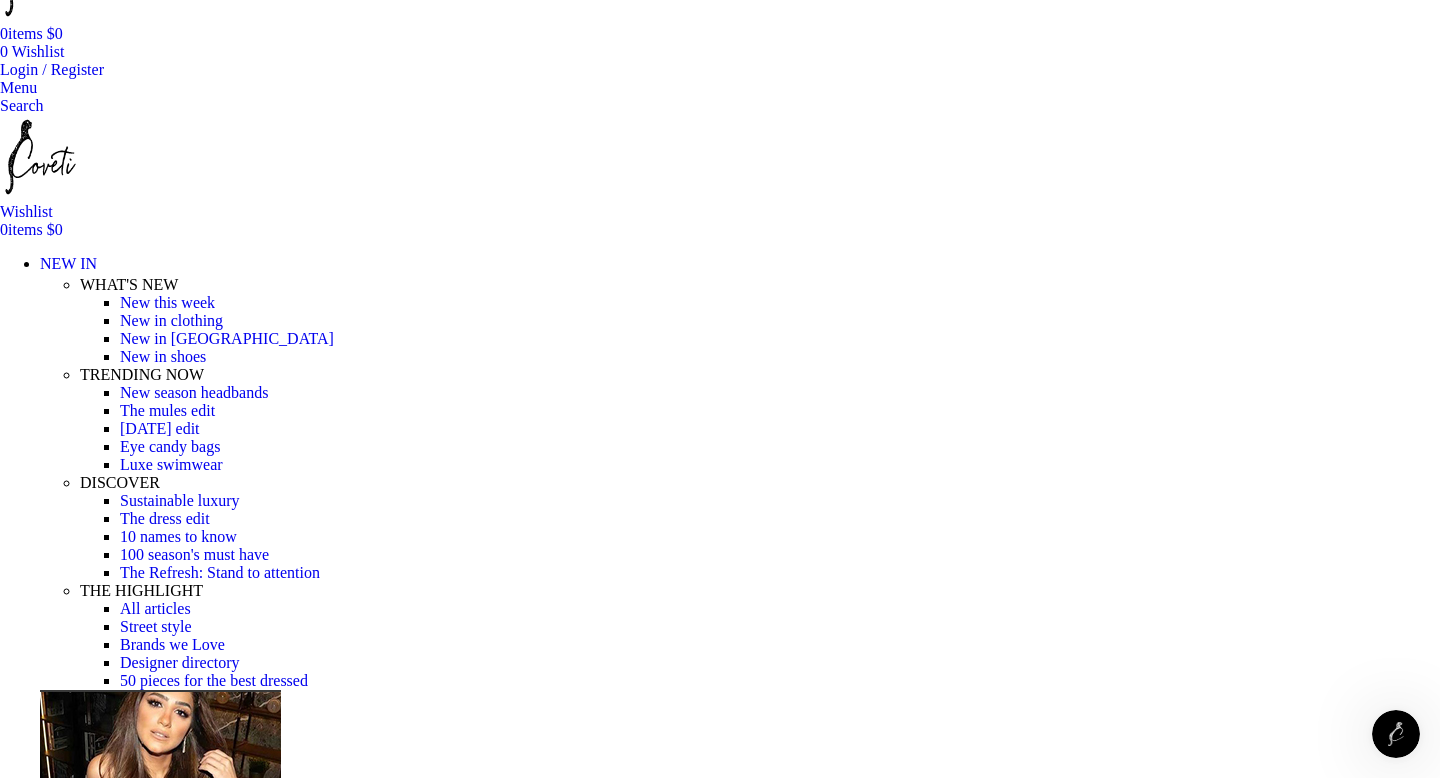 click at bounding box center (310, 18155) 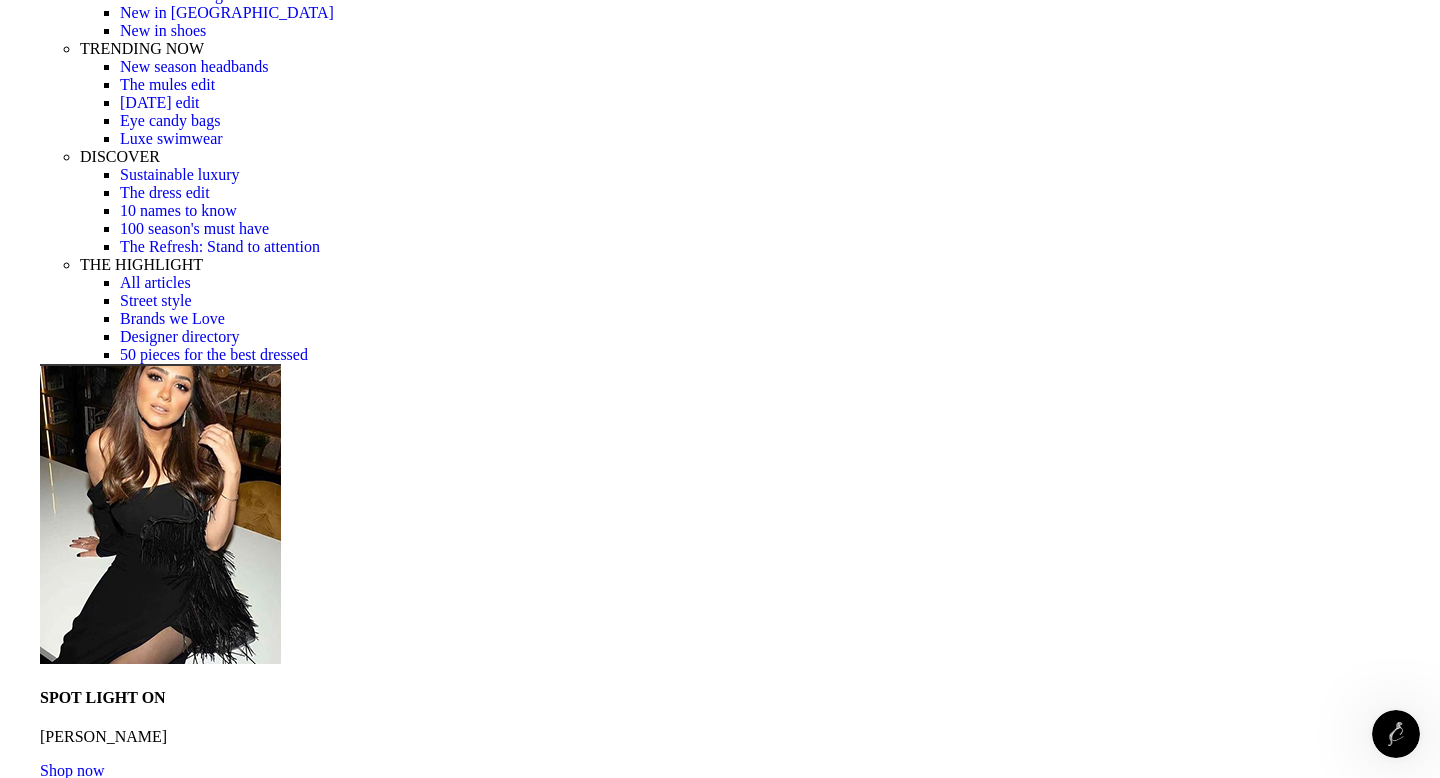 scroll, scrollTop: 490, scrollLeft: 0, axis: vertical 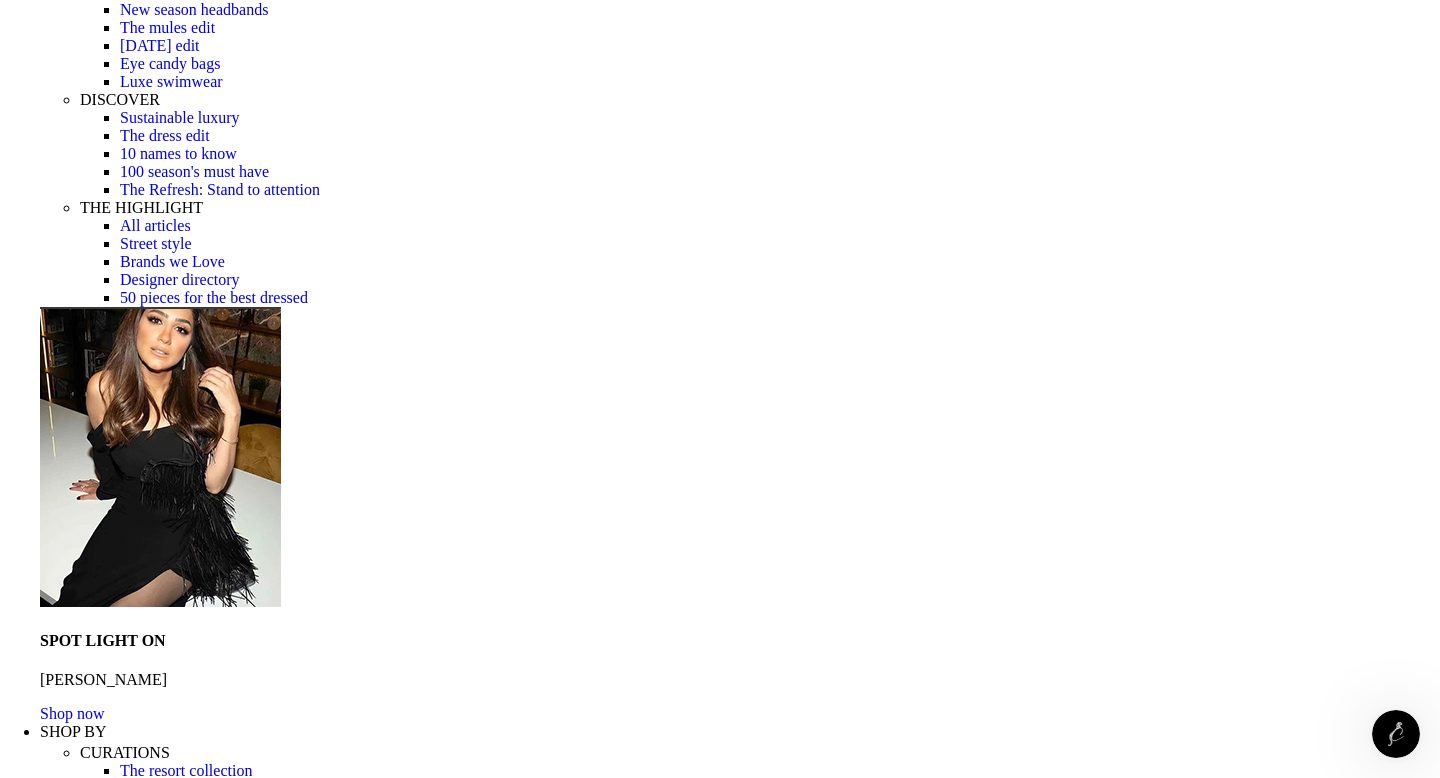 click at bounding box center (310, 18357) 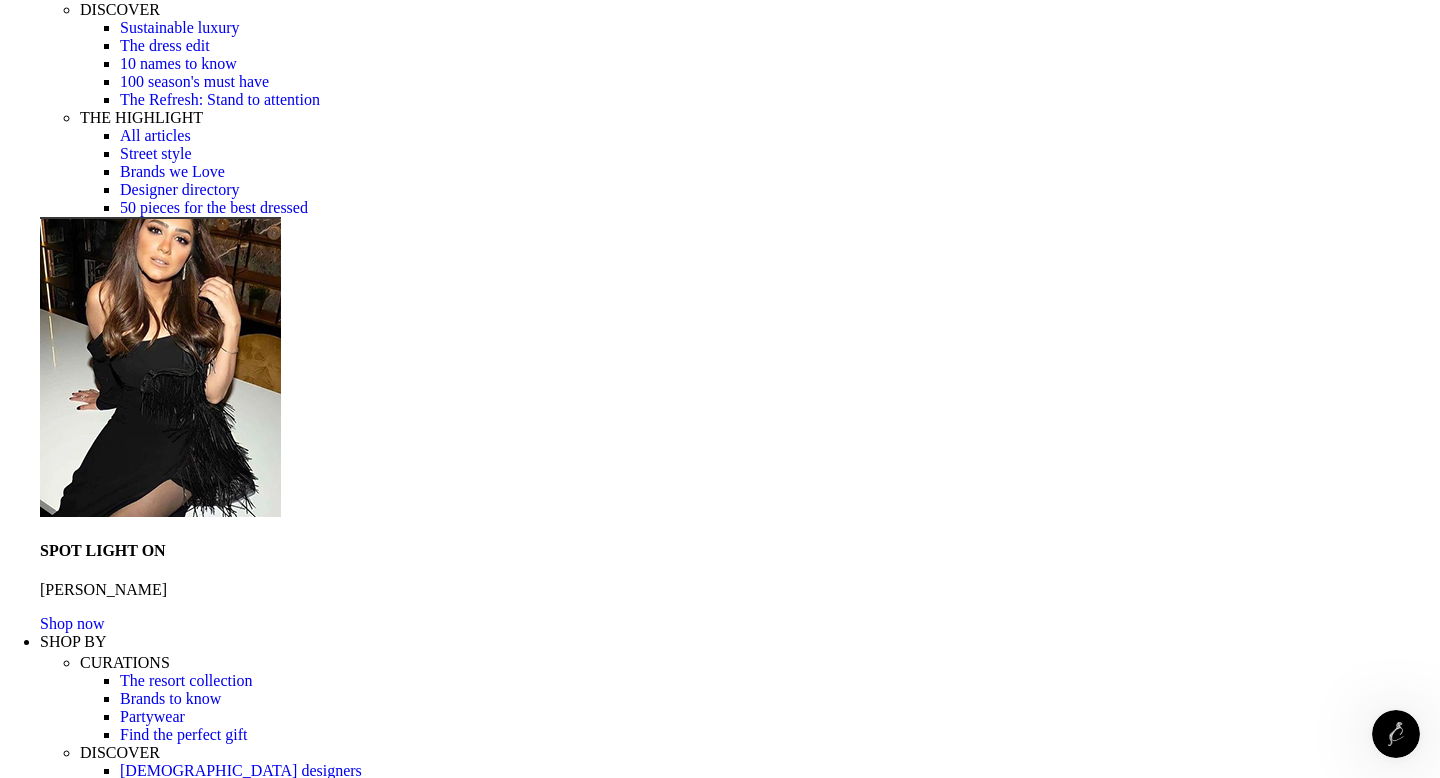 scroll, scrollTop: 211, scrollLeft: 0, axis: vertical 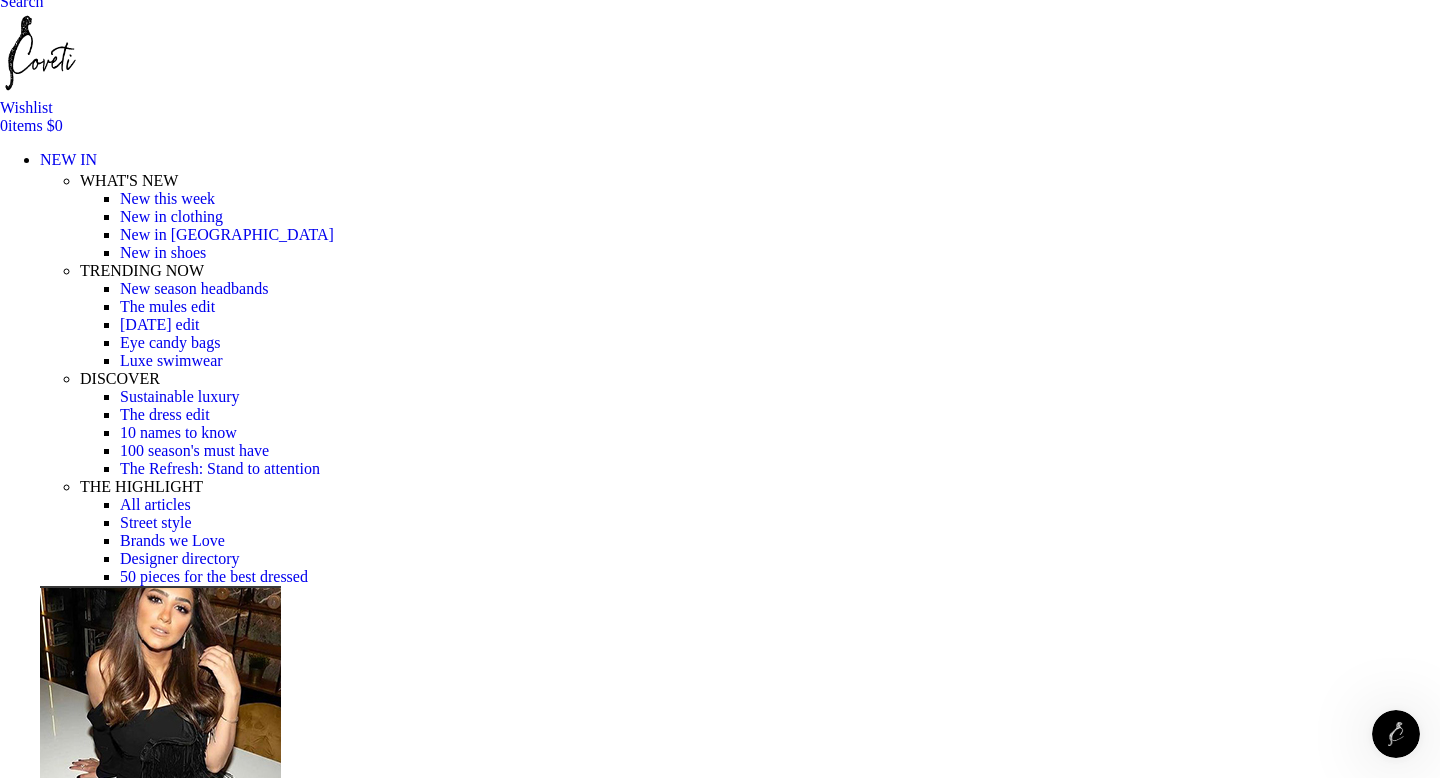 click at bounding box center (310, 18257) 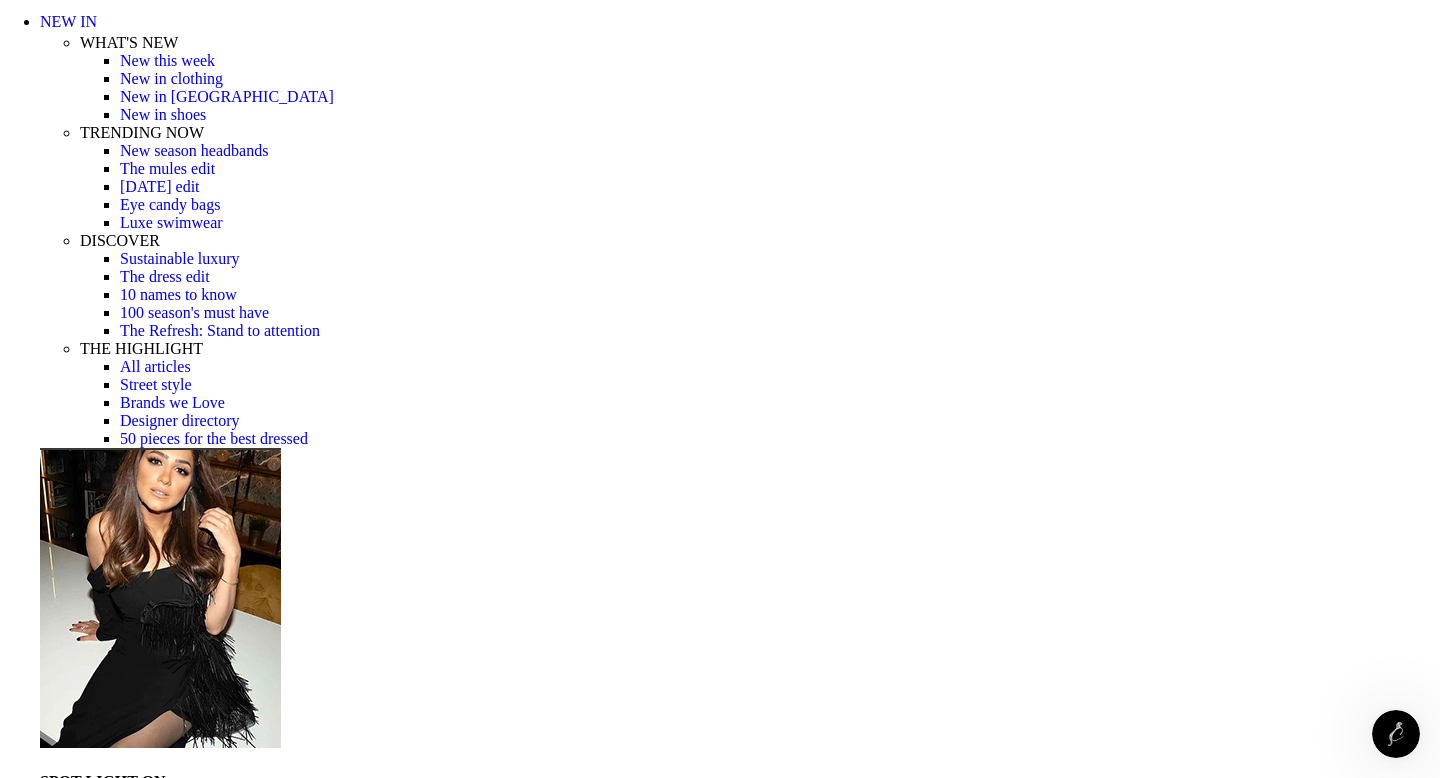 scroll, scrollTop: 403, scrollLeft: 0, axis: vertical 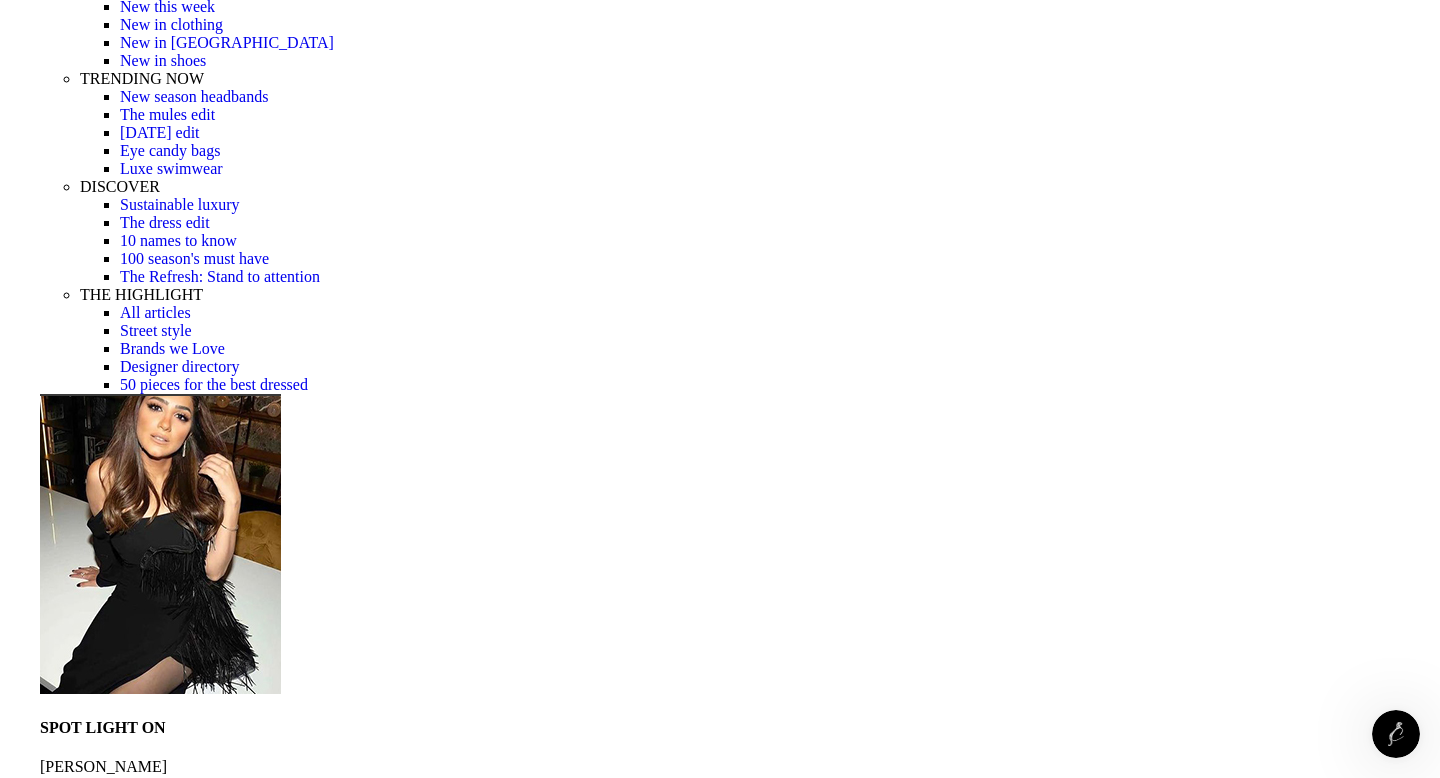 click at bounding box center (17, 18556) 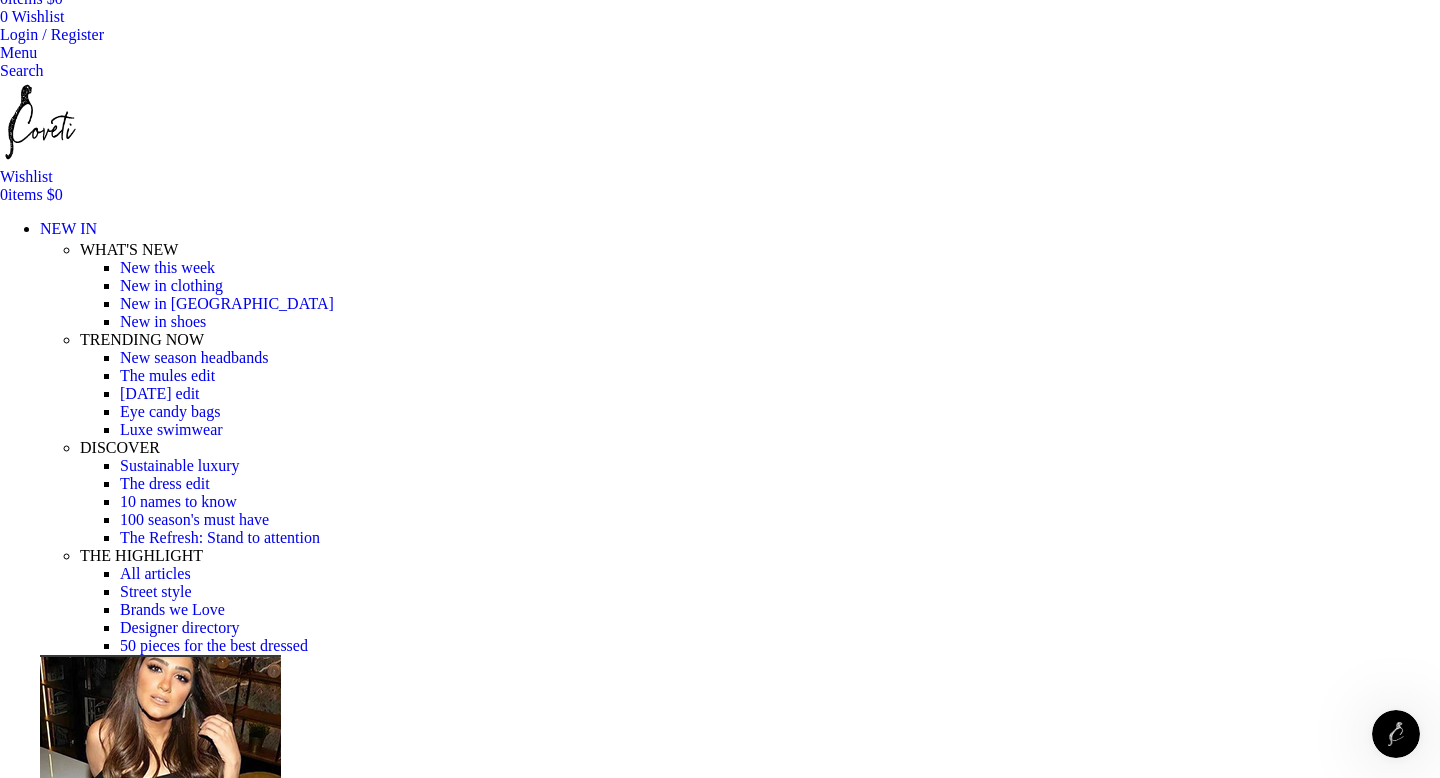 scroll, scrollTop: 169, scrollLeft: 0, axis: vertical 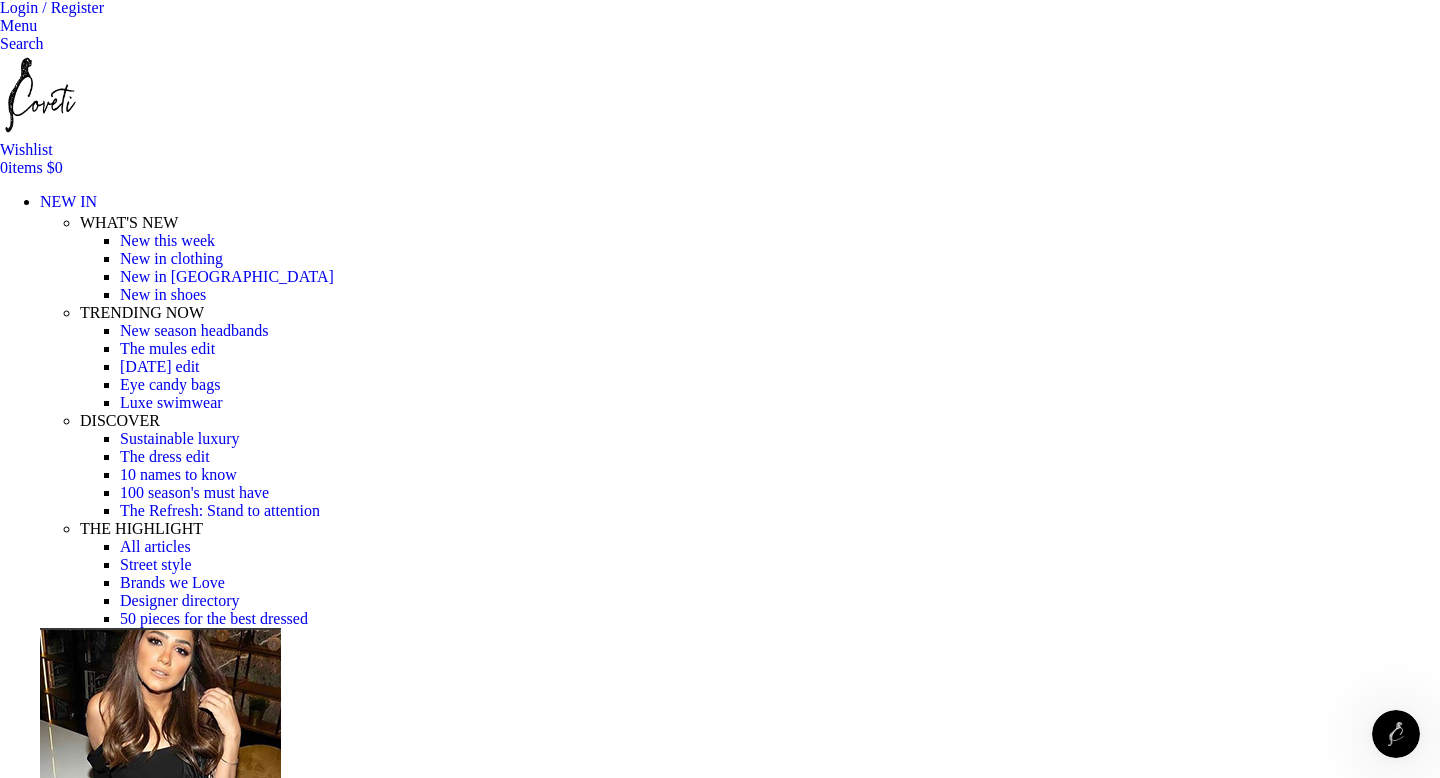 click at bounding box center [310, 18093] 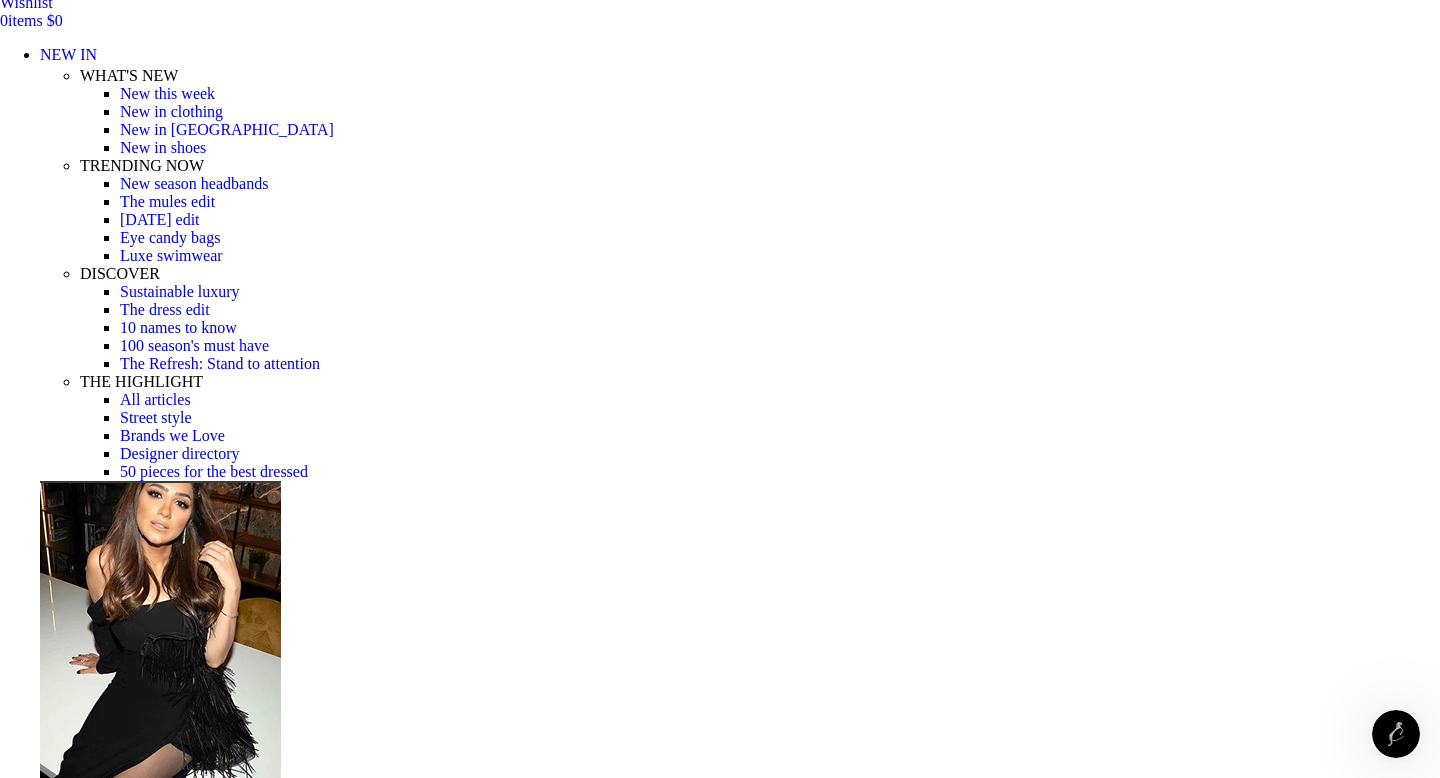 scroll, scrollTop: 318, scrollLeft: 0, axis: vertical 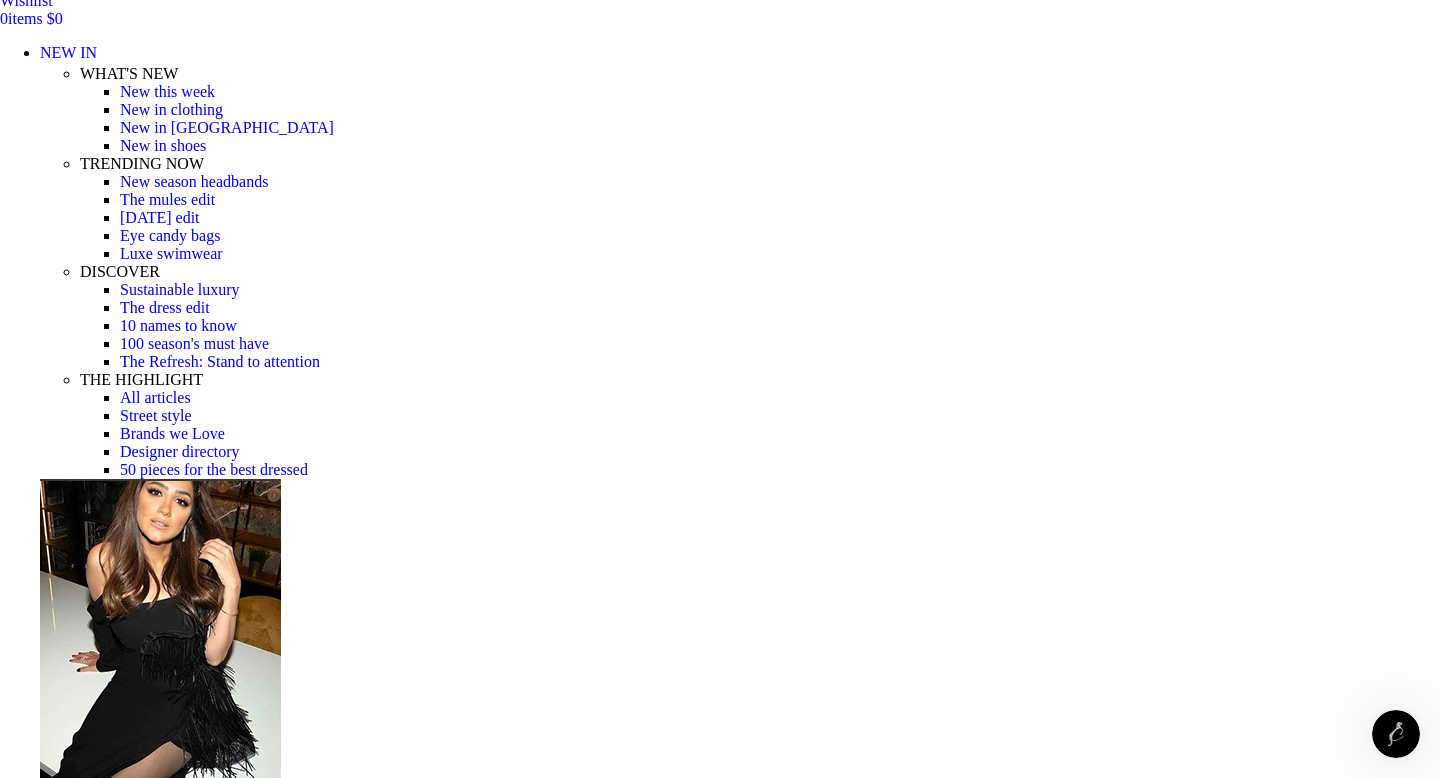 click at bounding box center (17, 18641) 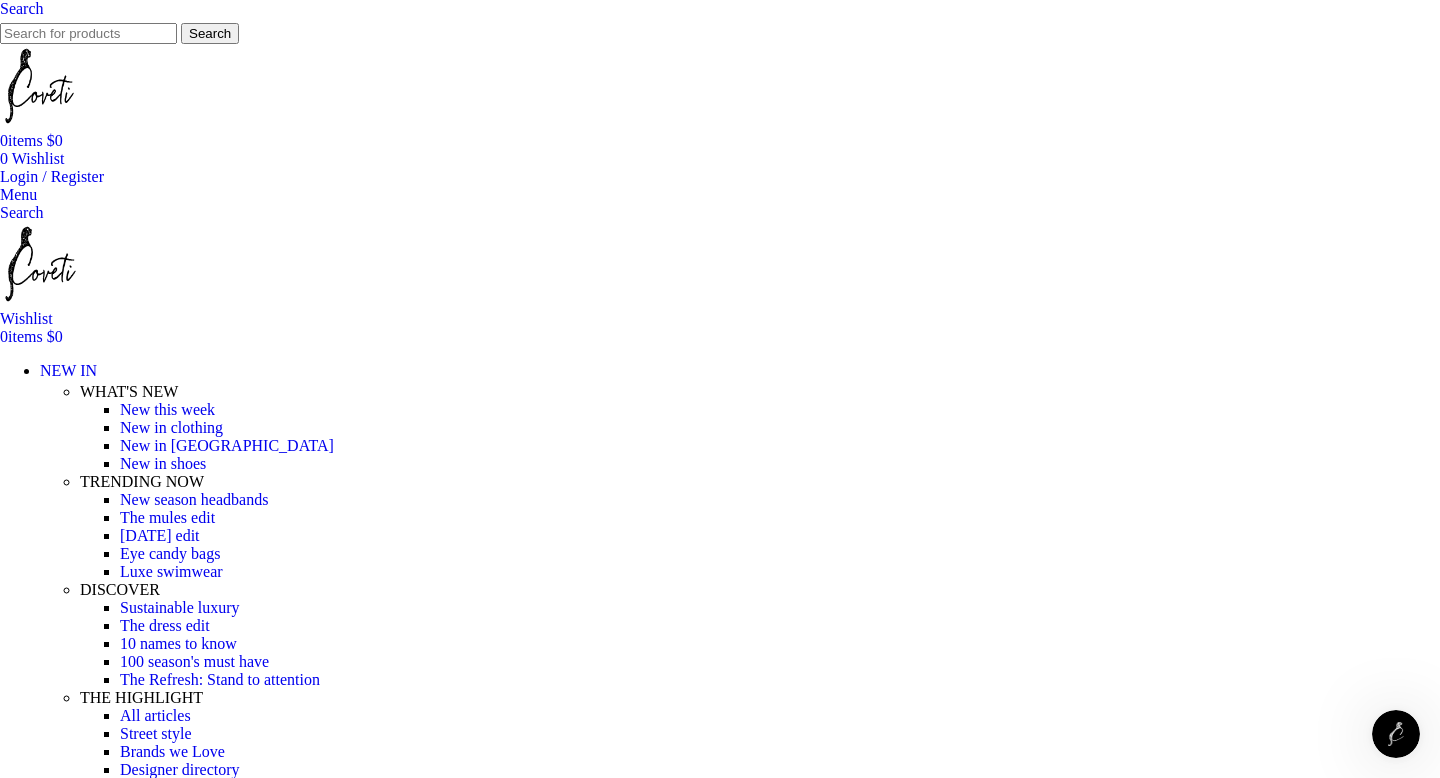 scroll, scrollTop: 297, scrollLeft: 0, axis: vertical 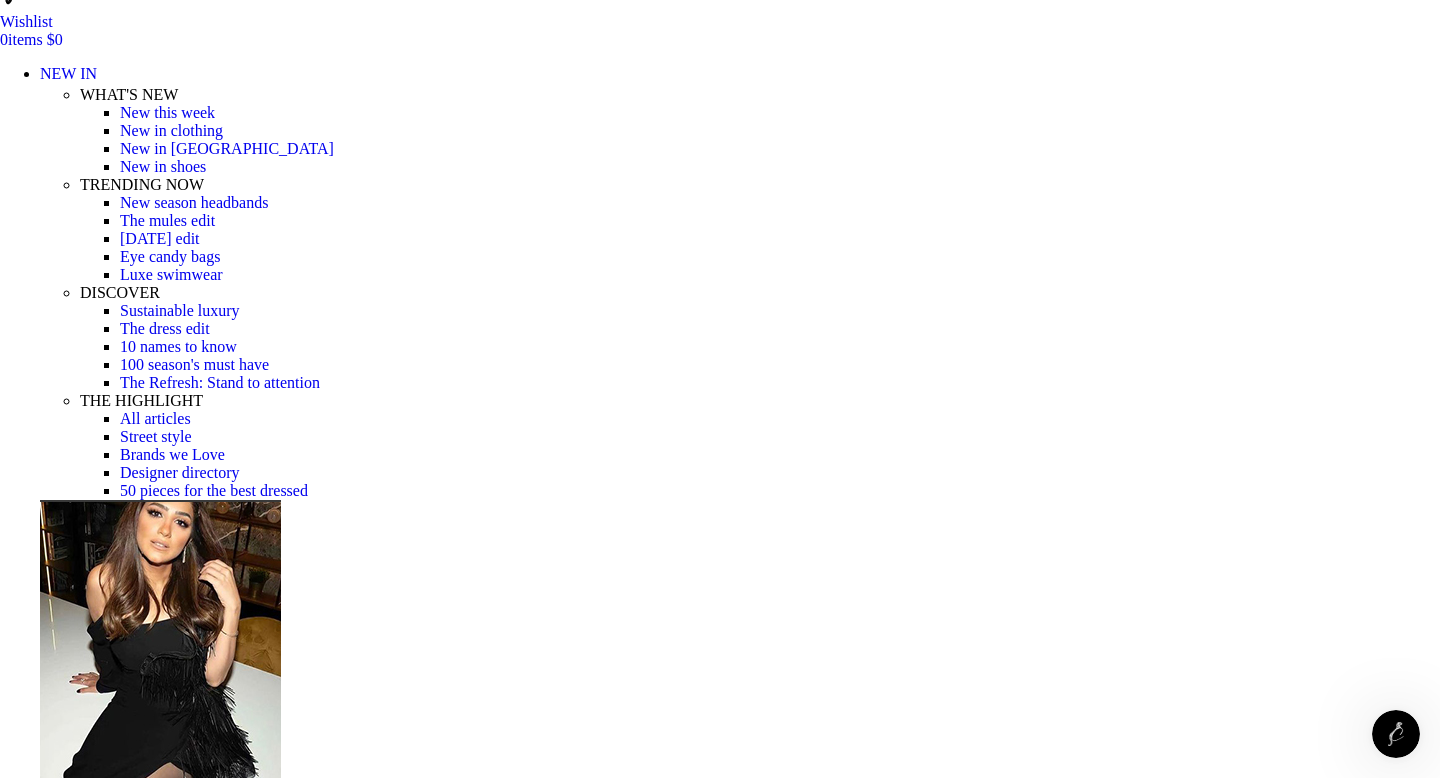 click at bounding box center [720, 17521] 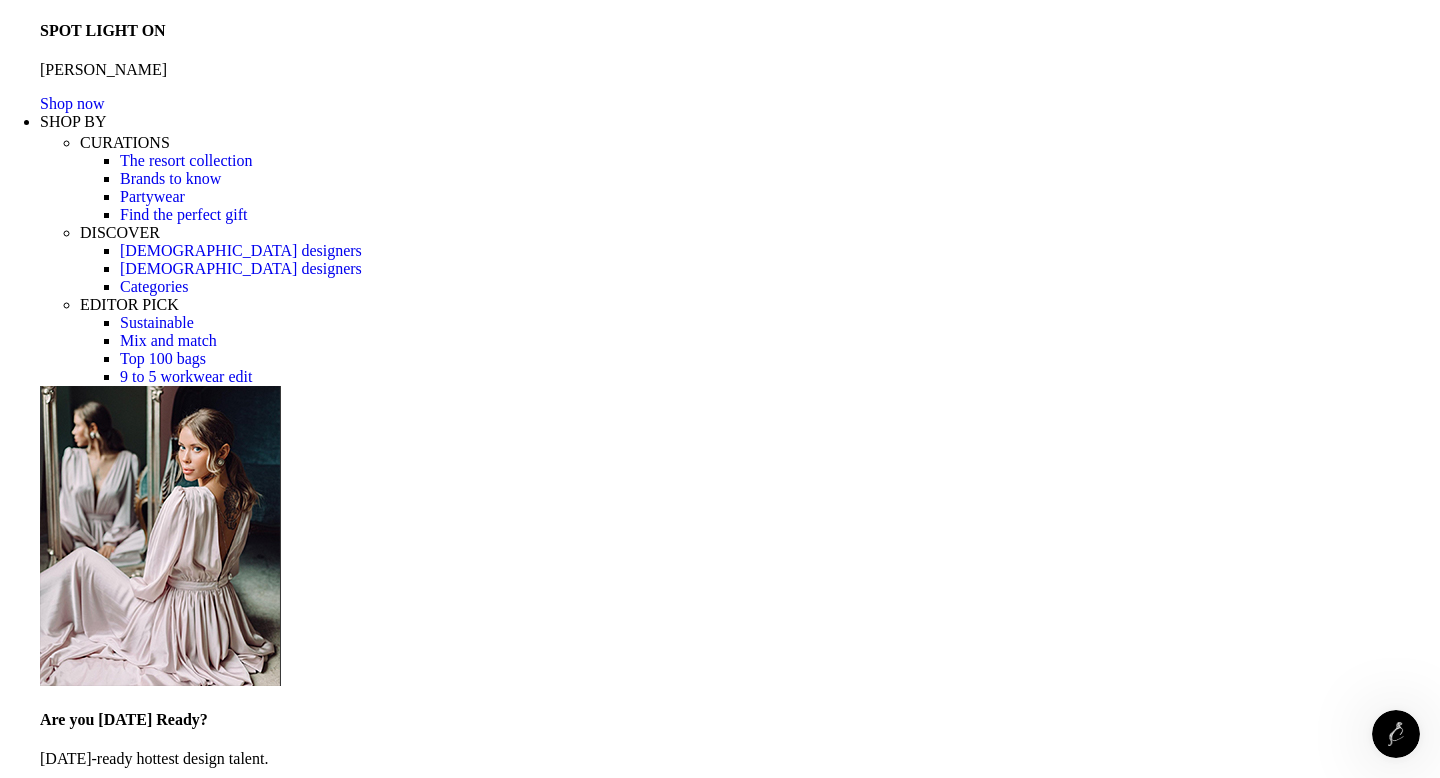 scroll, scrollTop: 1106, scrollLeft: 0, axis: vertical 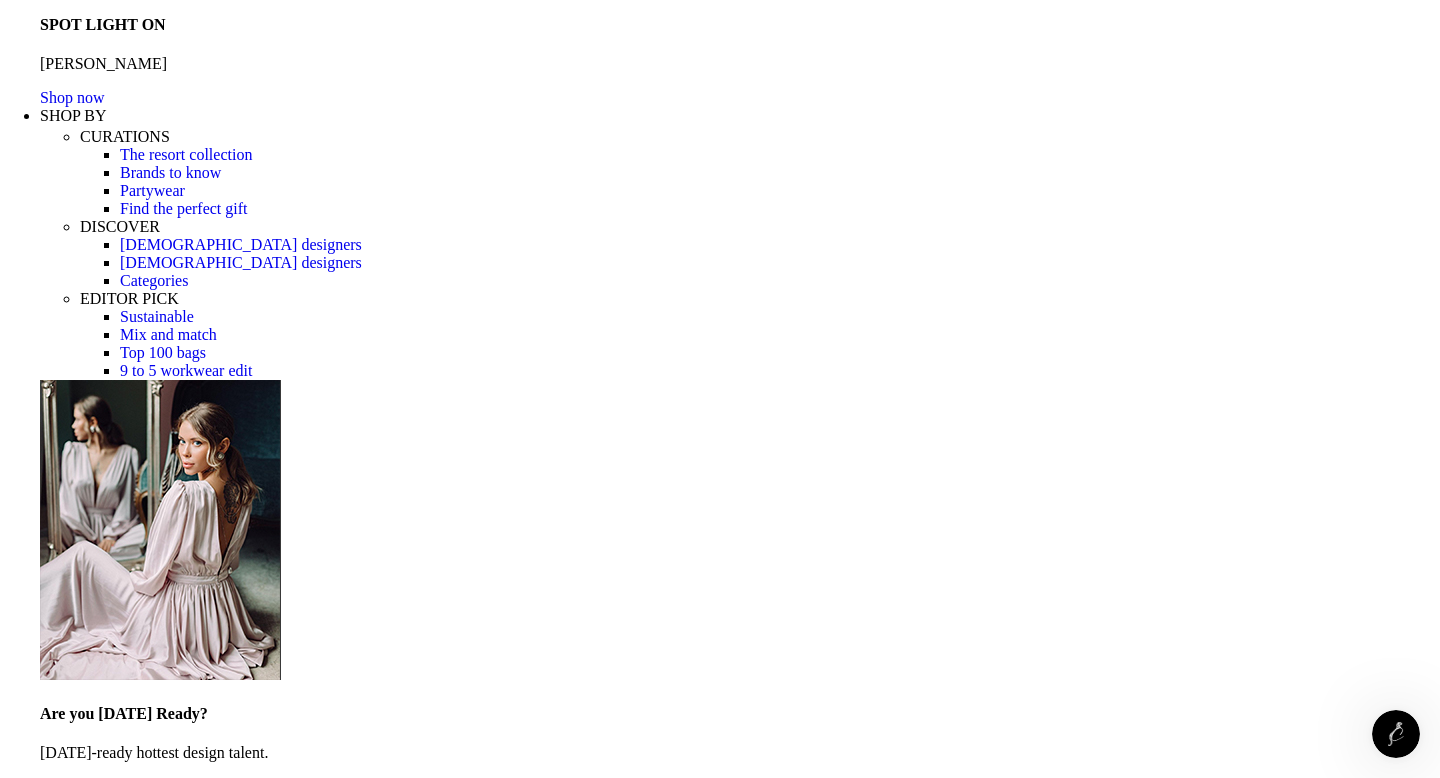 click on "Description" at bounding box center (77, 19032) 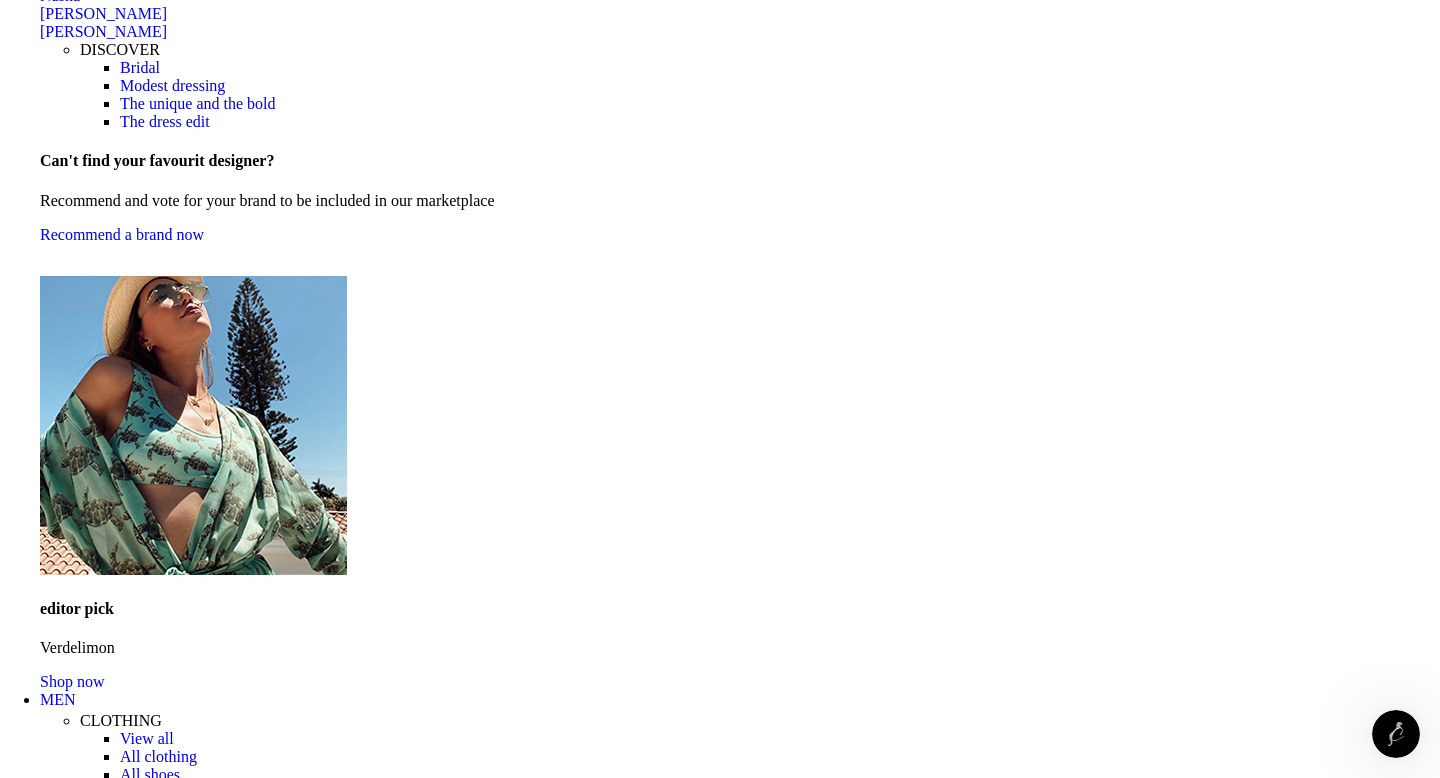 scroll, scrollTop: 2598, scrollLeft: 0, axis: vertical 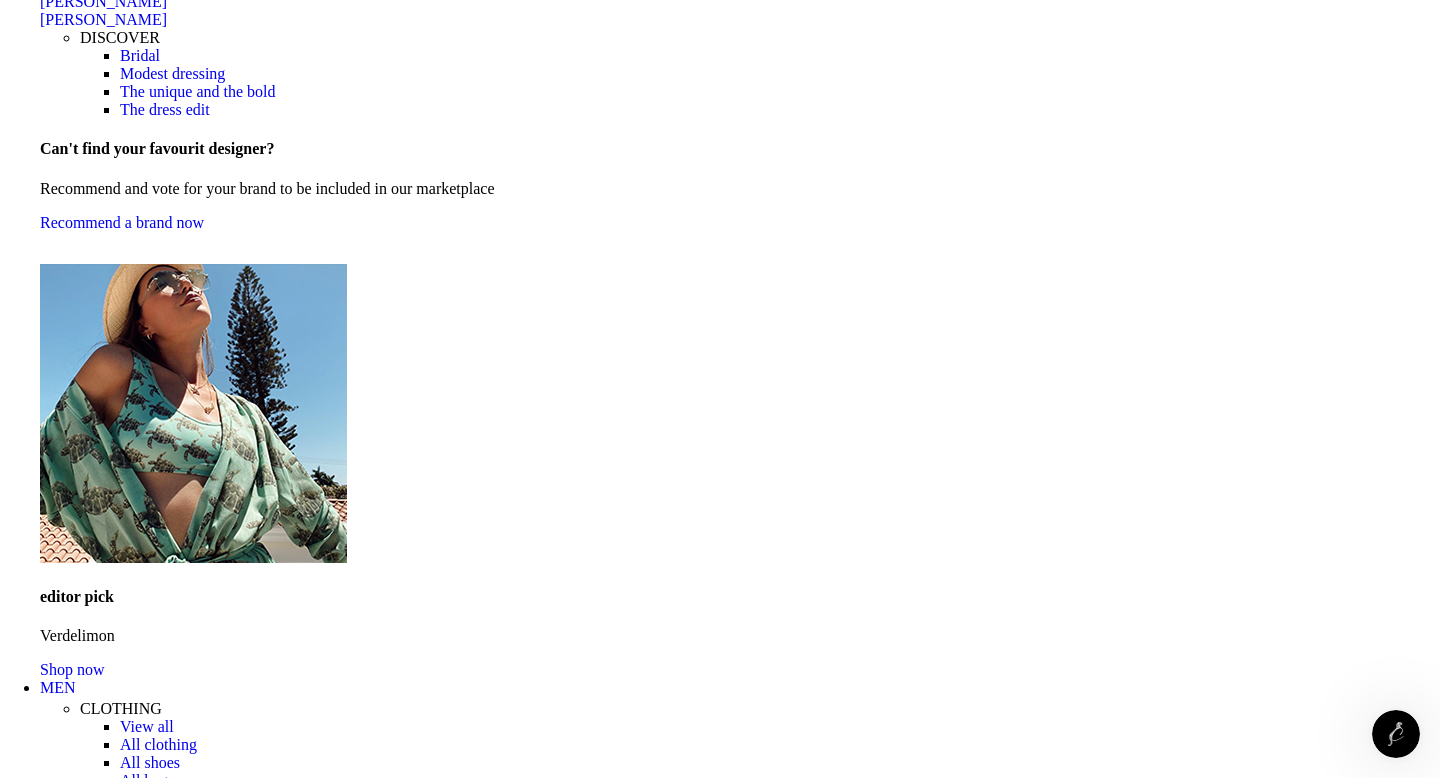drag, startPoint x: 295, startPoint y: 328, endPoint x: 573, endPoint y: 363, distance: 280.19458 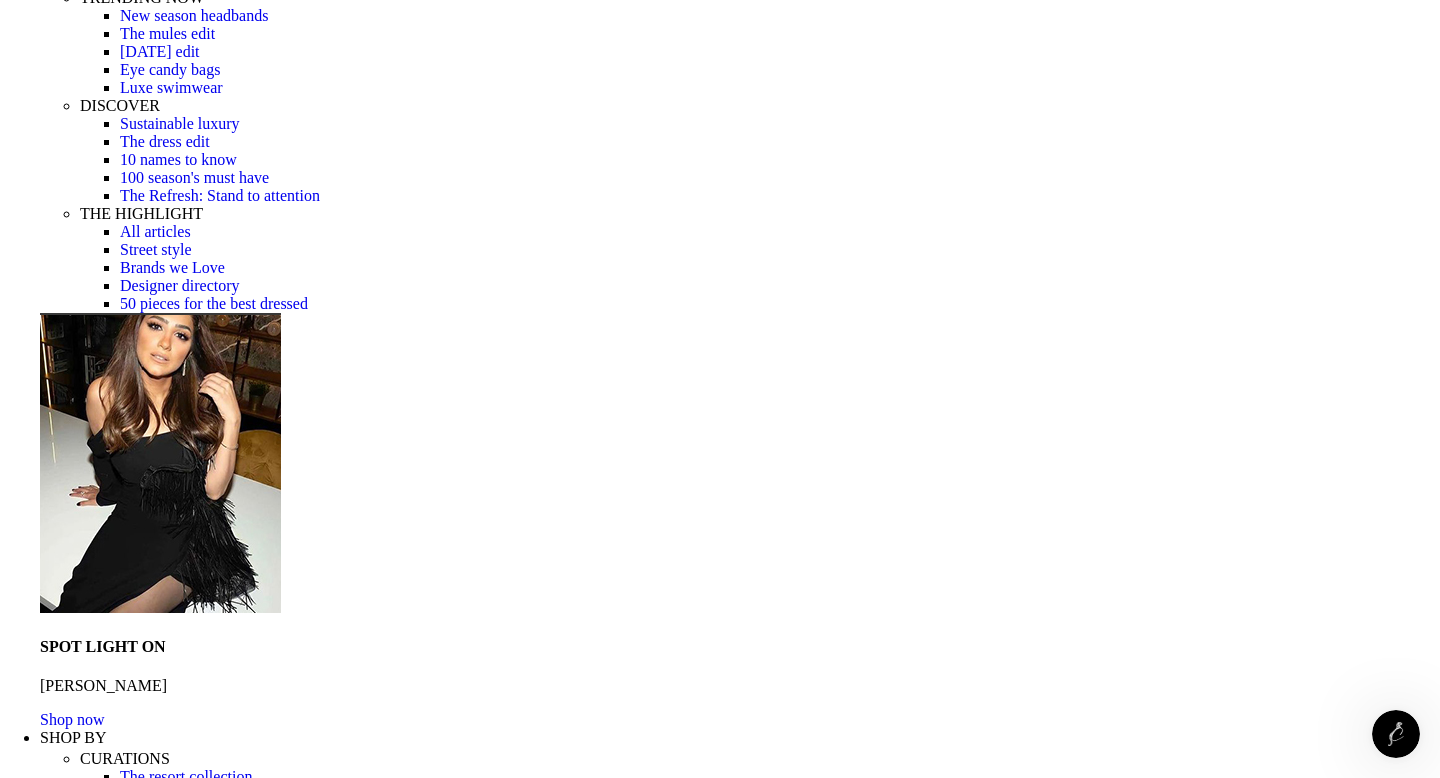 scroll, scrollTop: 453, scrollLeft: 0, axis: vertical 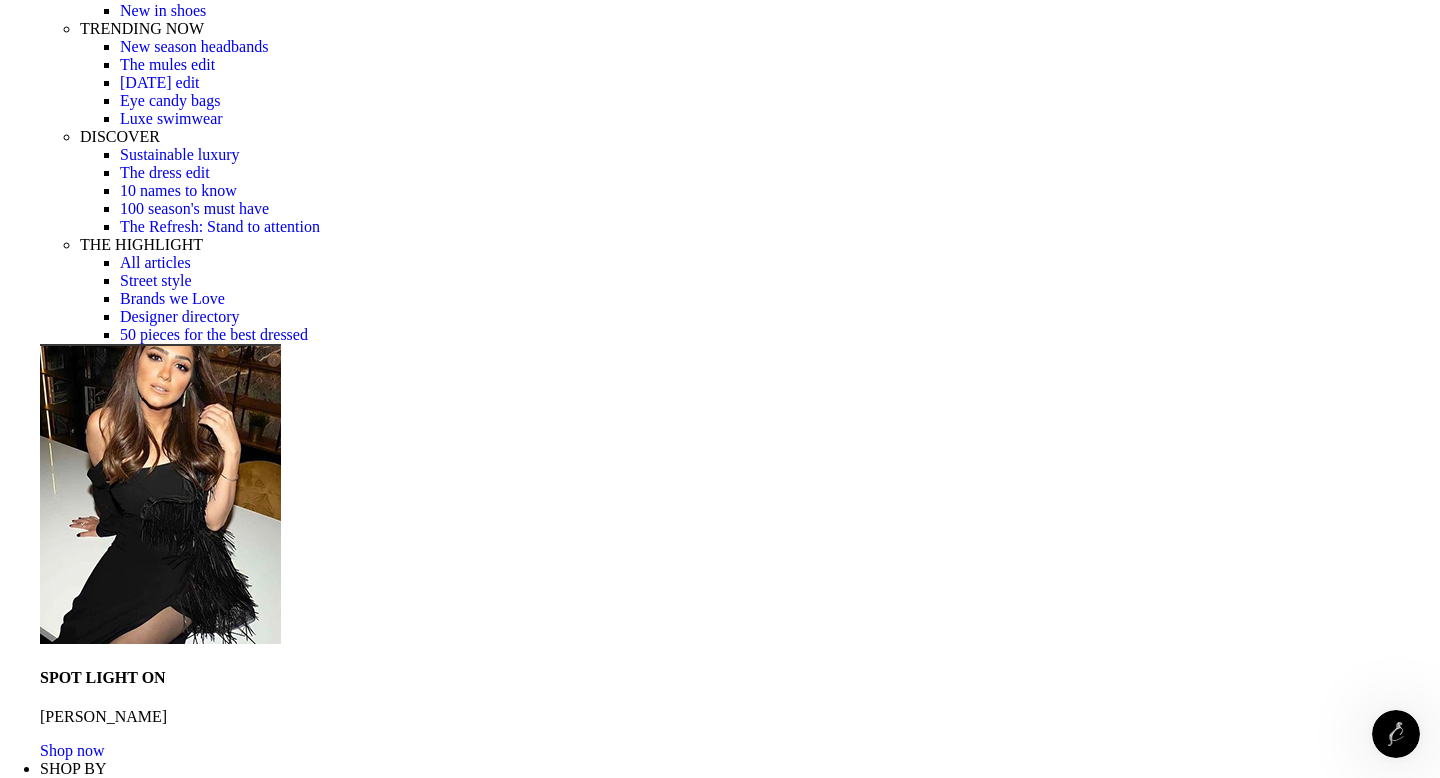 click at bounding box center (720, 17904) 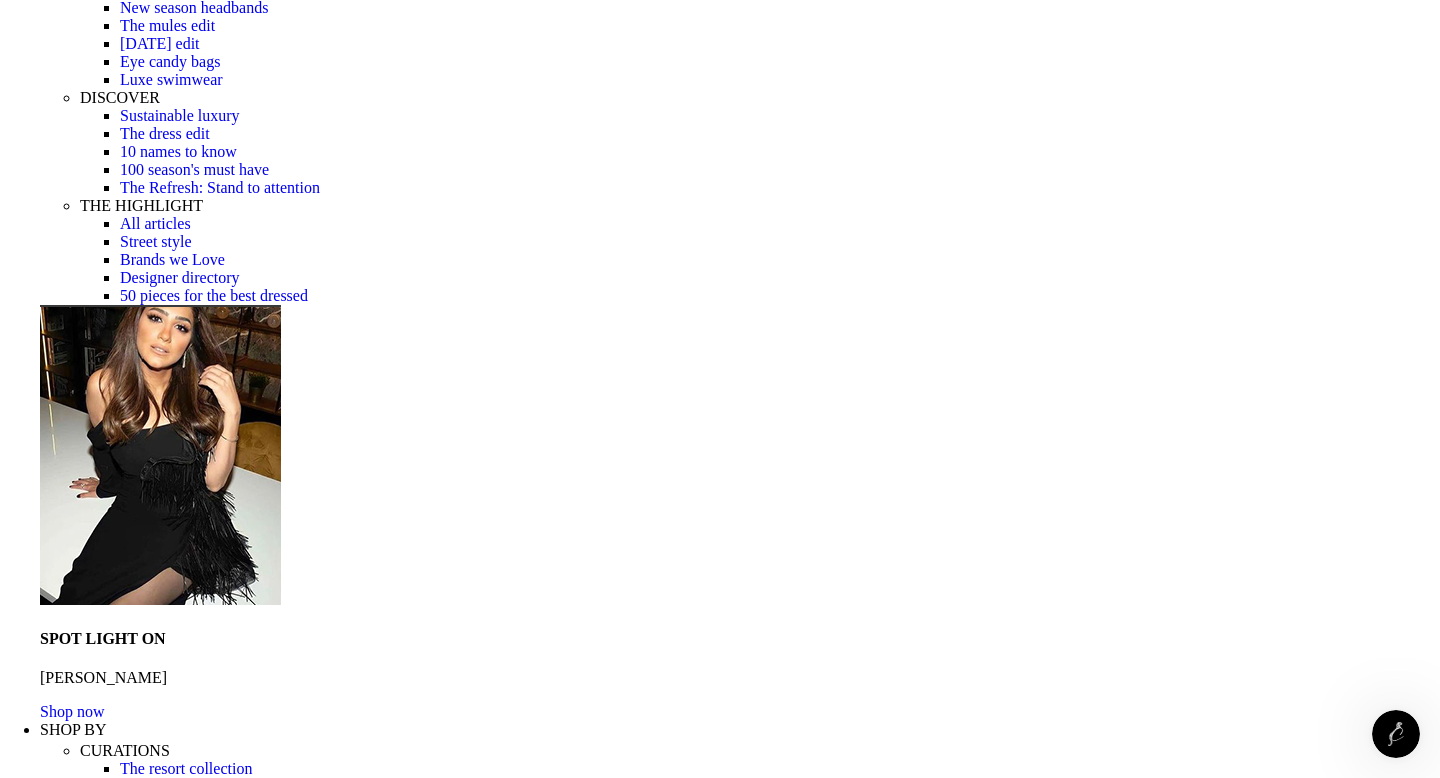 scroll, scrollTop: 500, scrollLeft: 0, axis: vertical 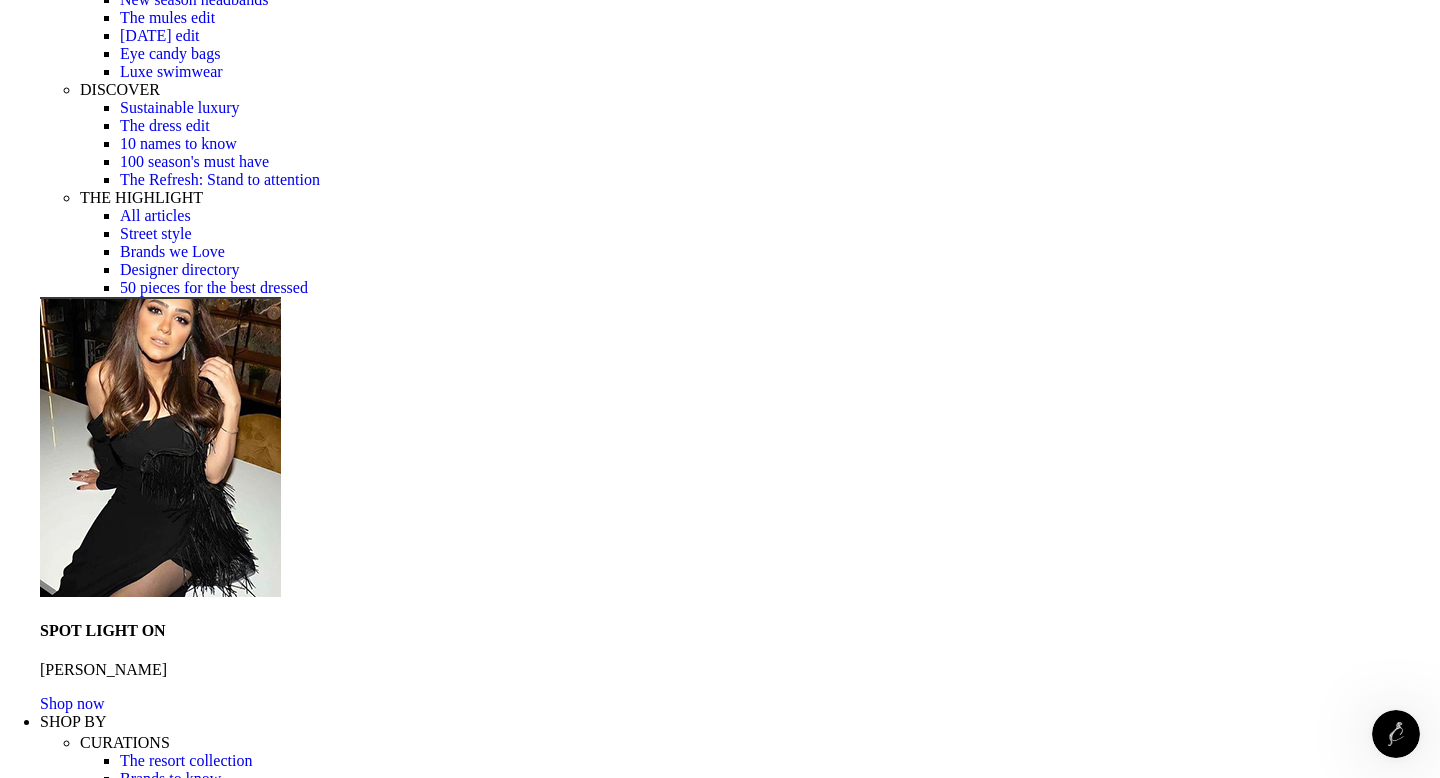 click at bounding box center [310, 17889] 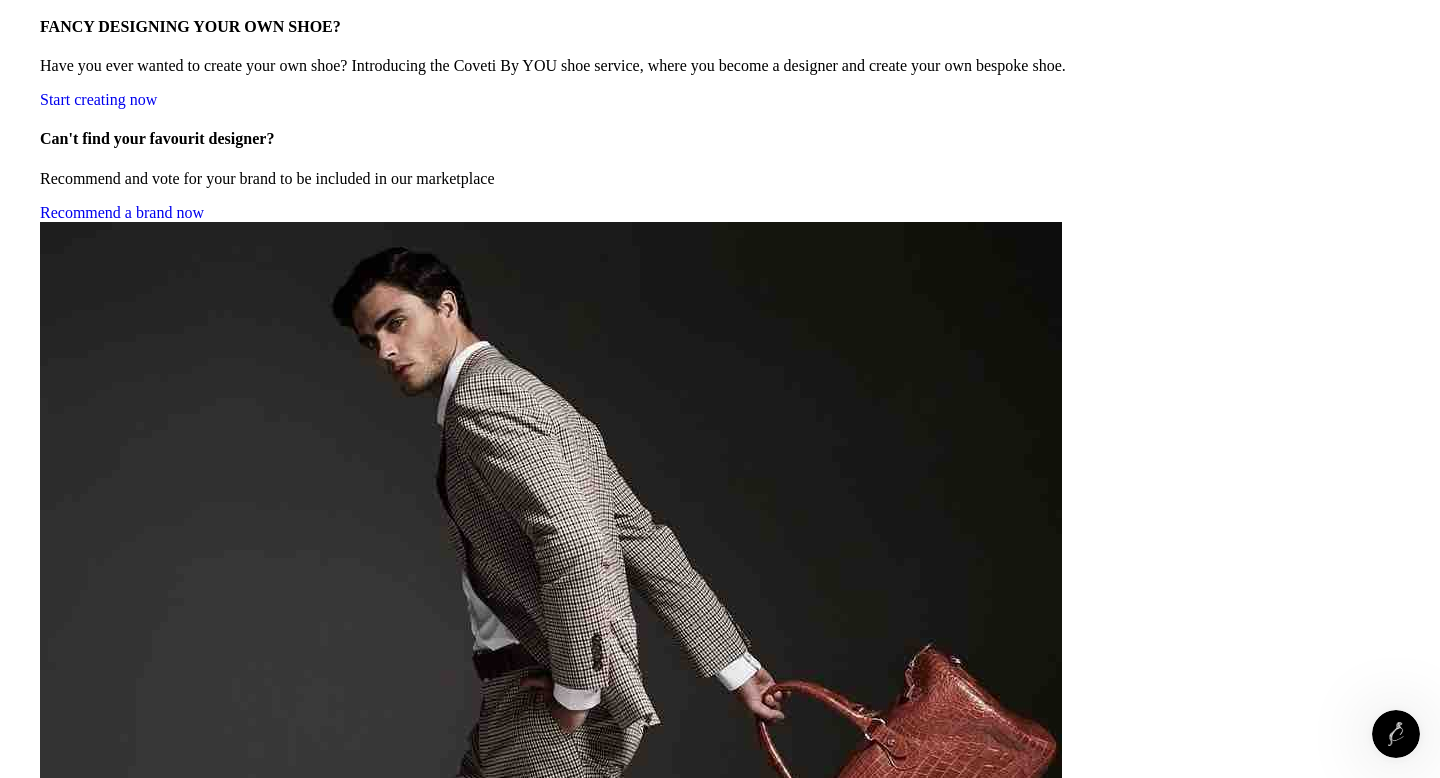 scroll, scrollTop: 3448, scrollLeft: 0, axis: vertical 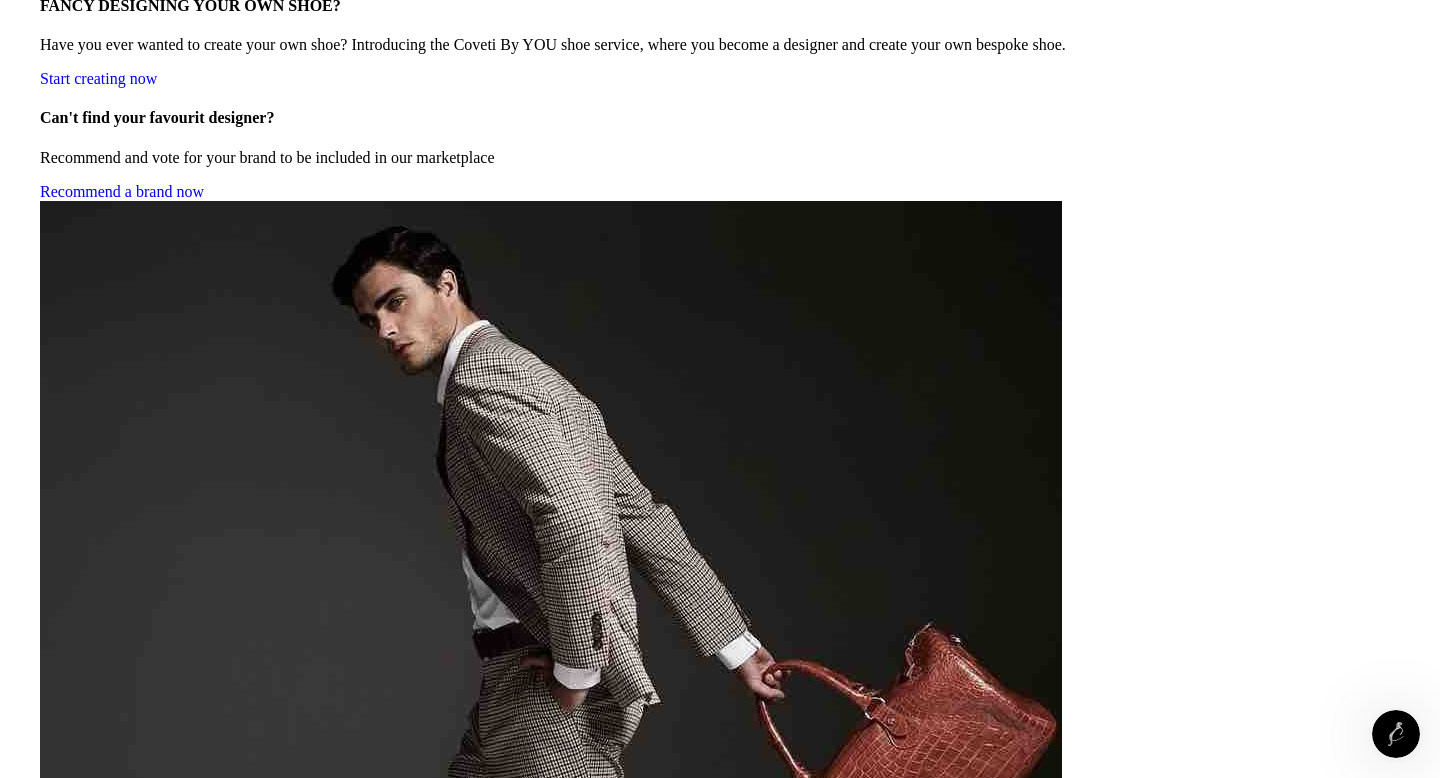 click at bounding box center (1084, 18700) 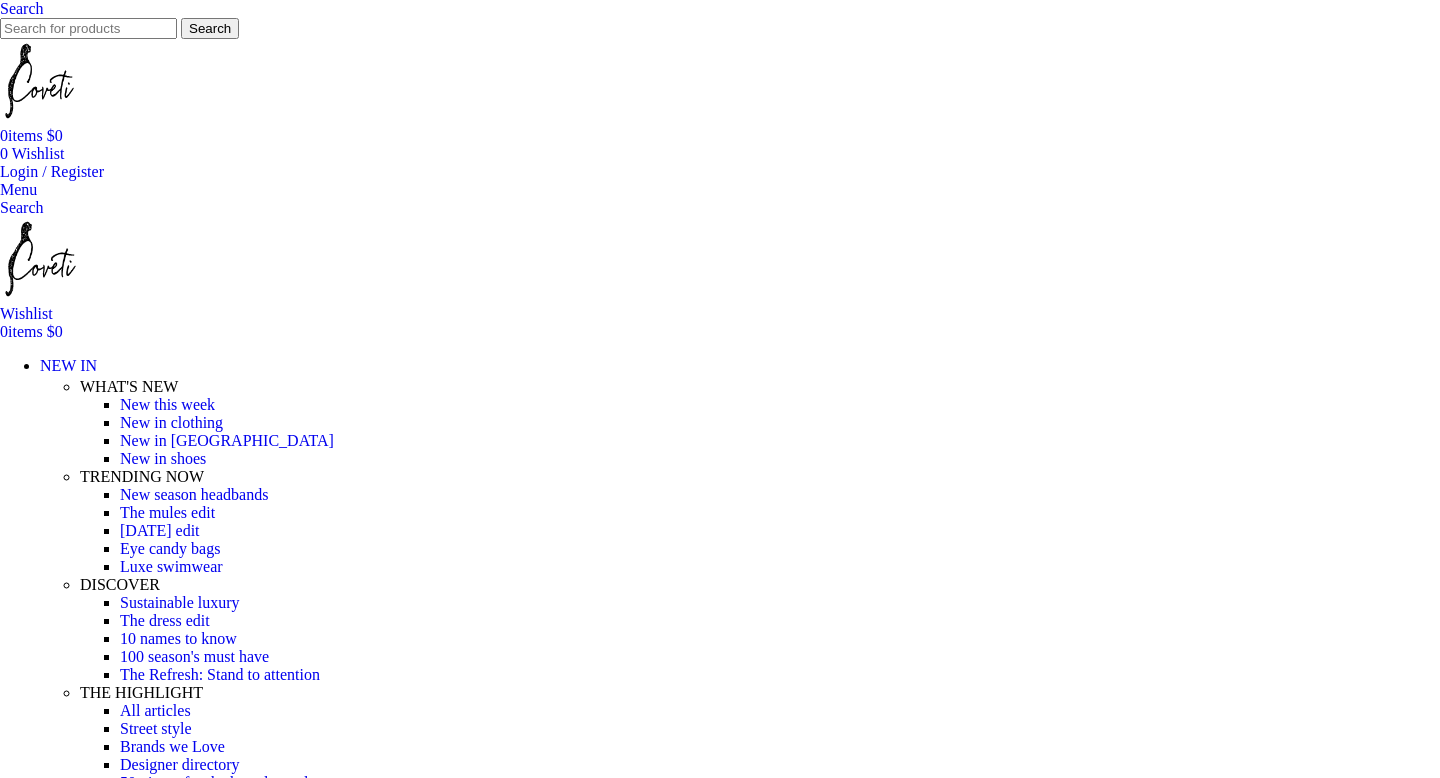 scroll, scrollTop: 0, scrollLeft: 0, axis: both 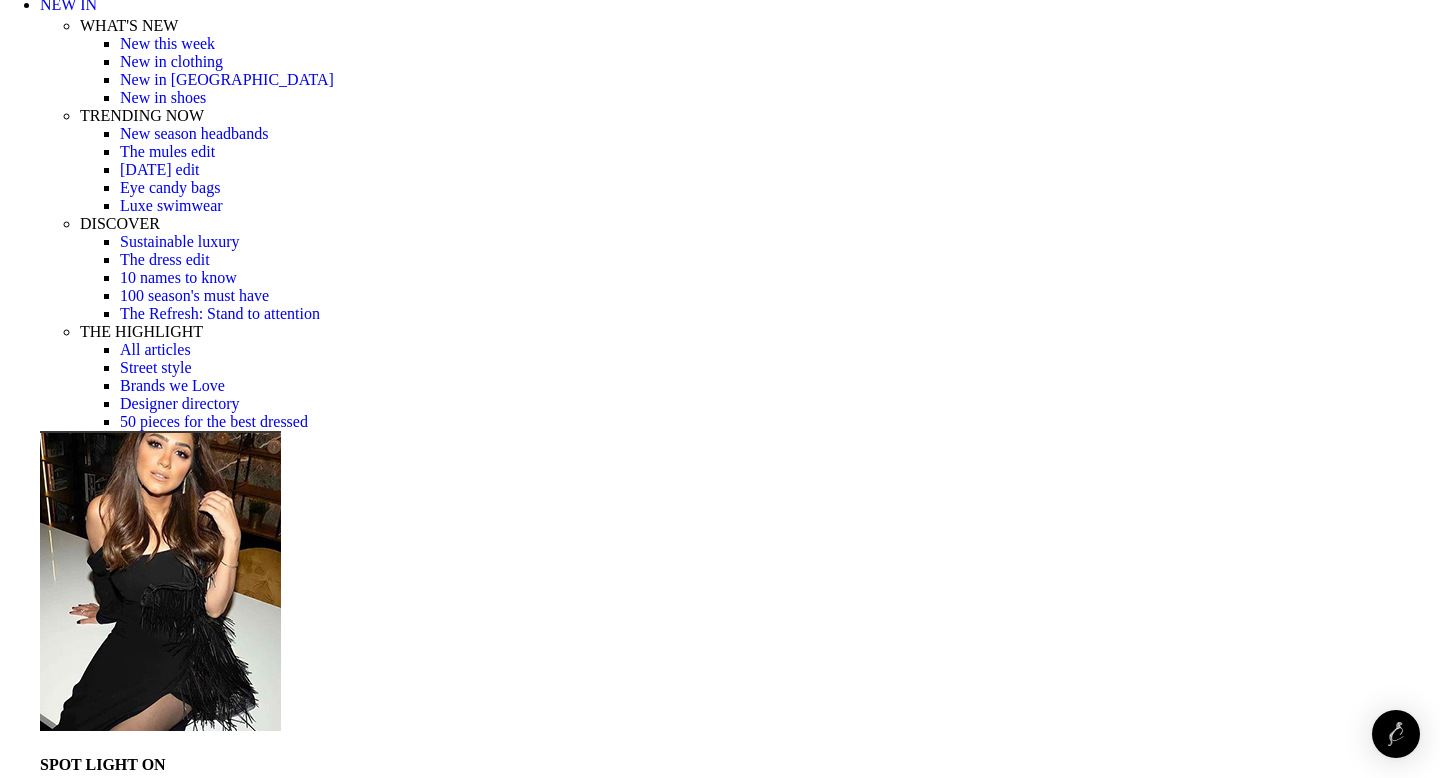 click at bounding box center (310, 17896) 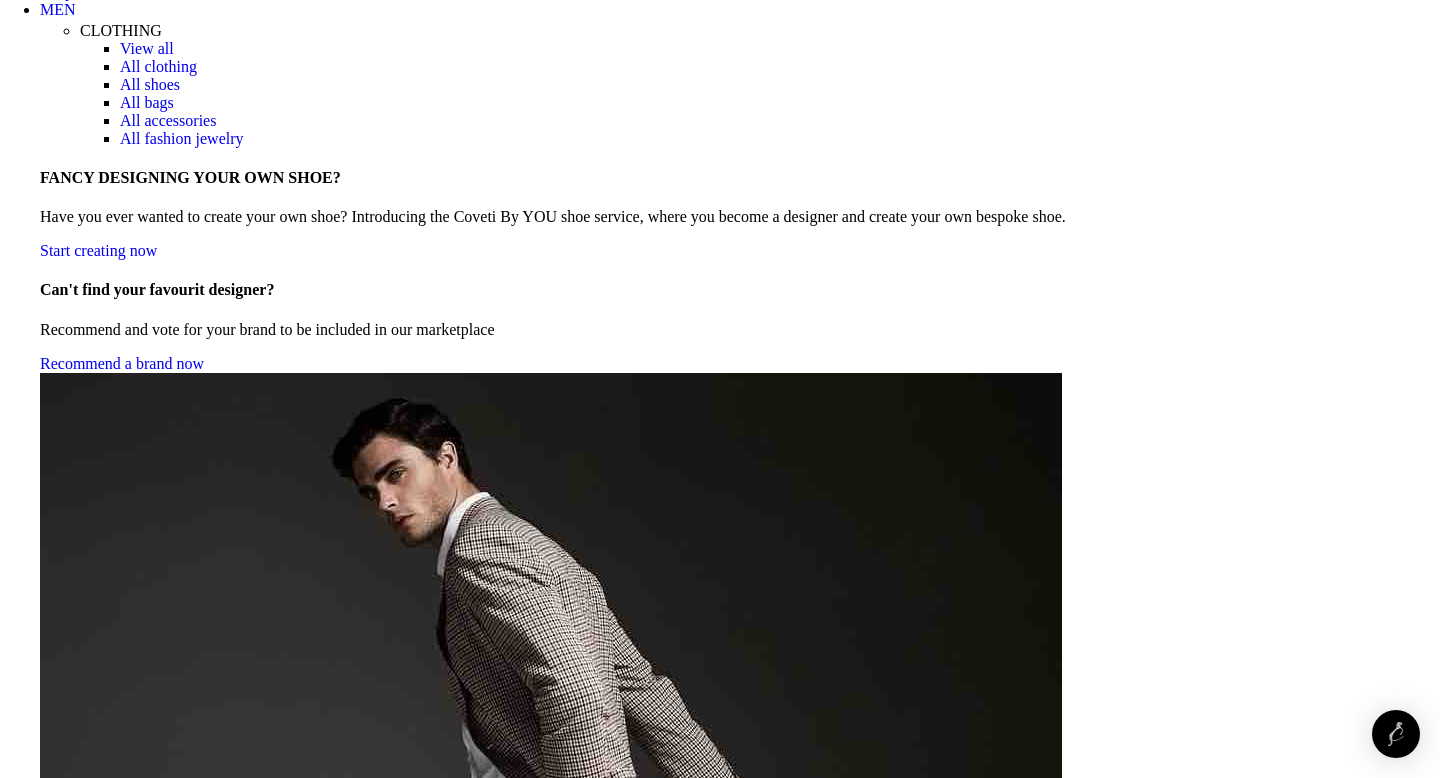 scroll, scrollTop: 3423, scrollLeft: 0, axis: vertical 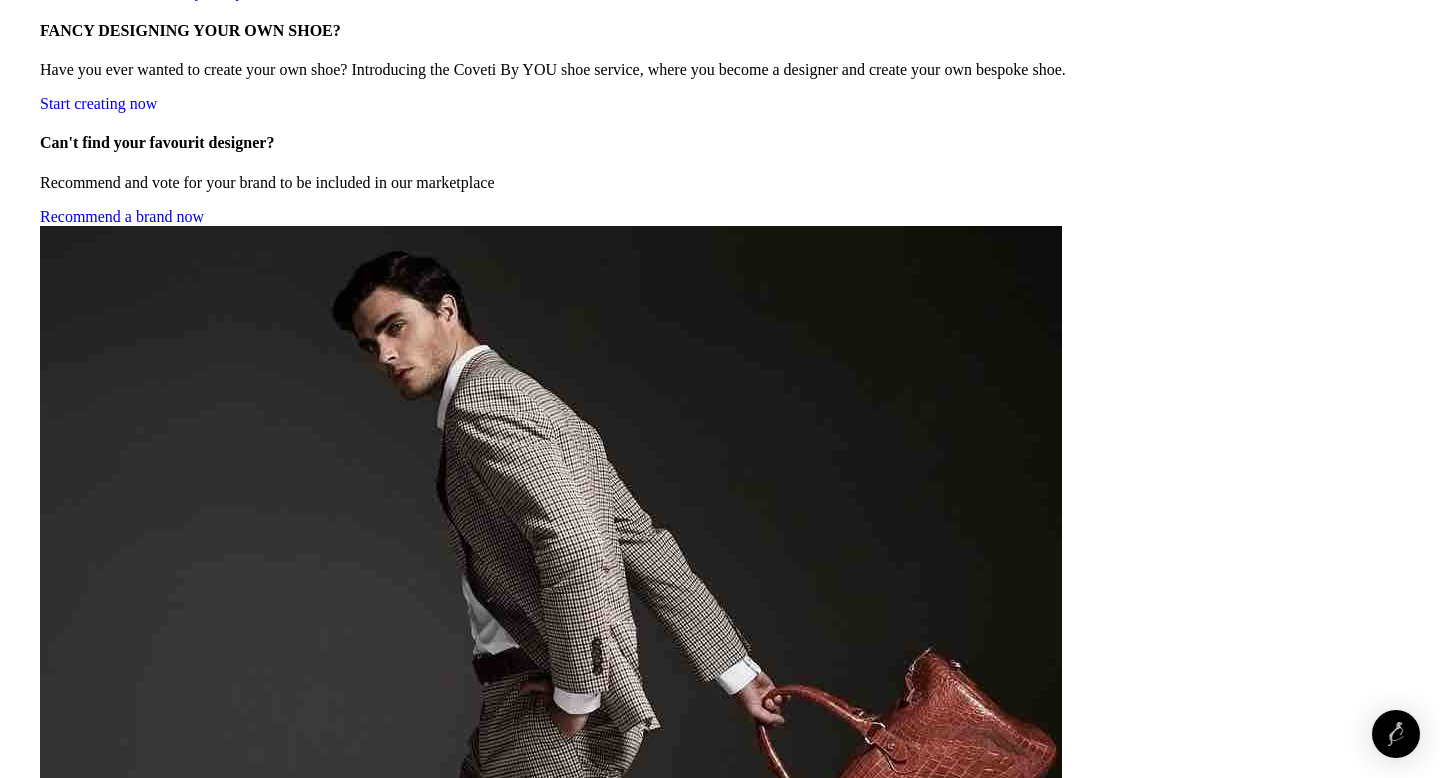 click at bounding box center (1084, 18702) 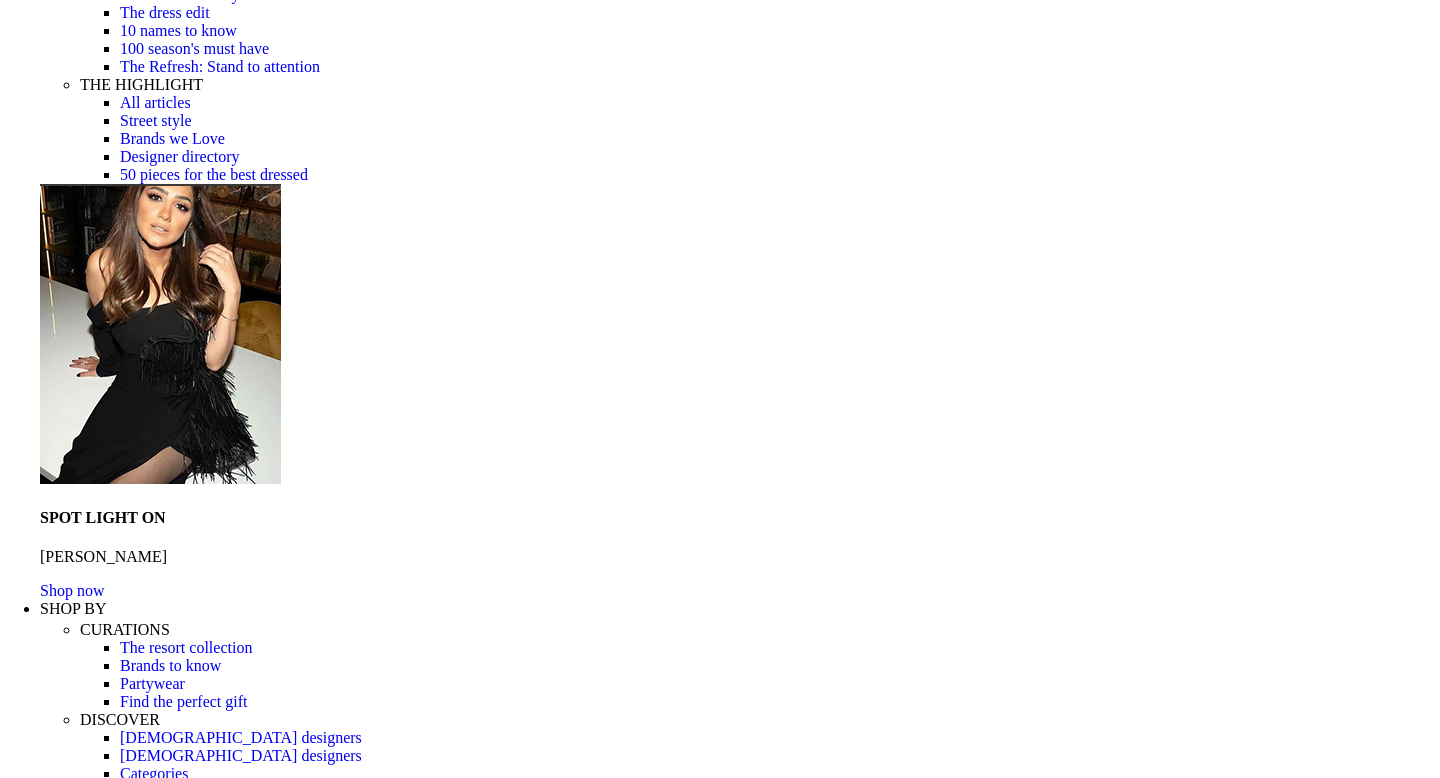 scroll, scrollTop: 0, scrollLeft: 0, axis: both 